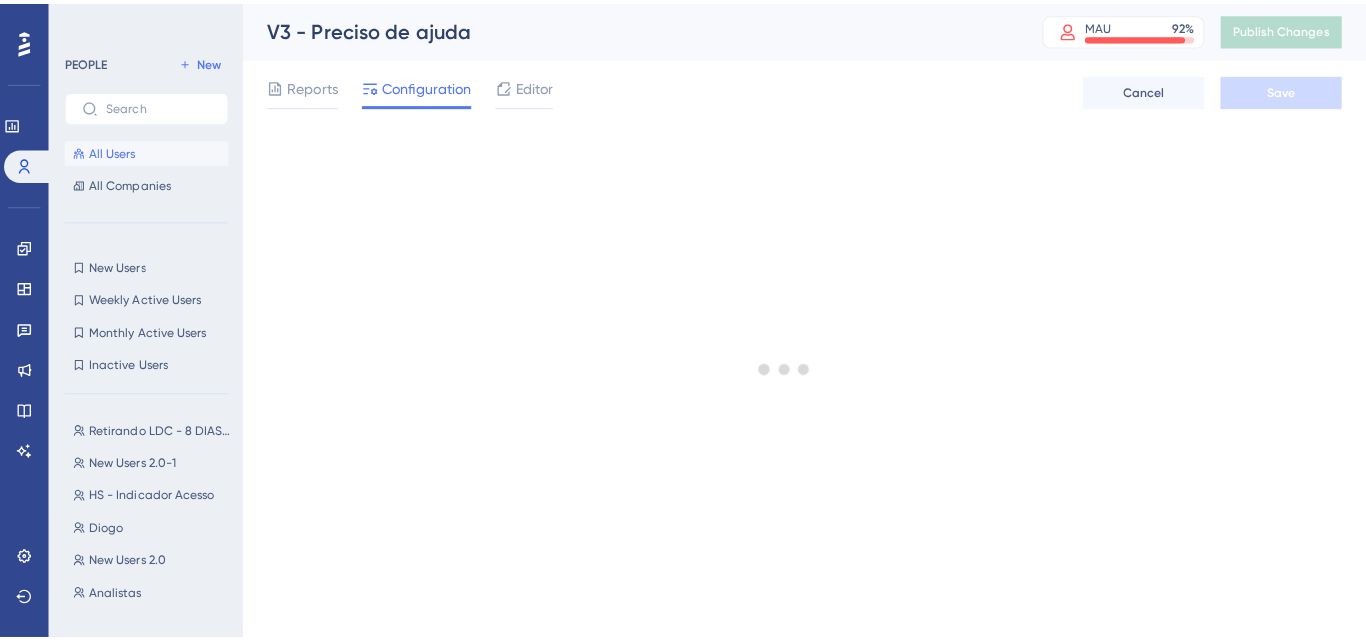 scroll, scrollTop: 0, scrollLeft: 0, axis: both 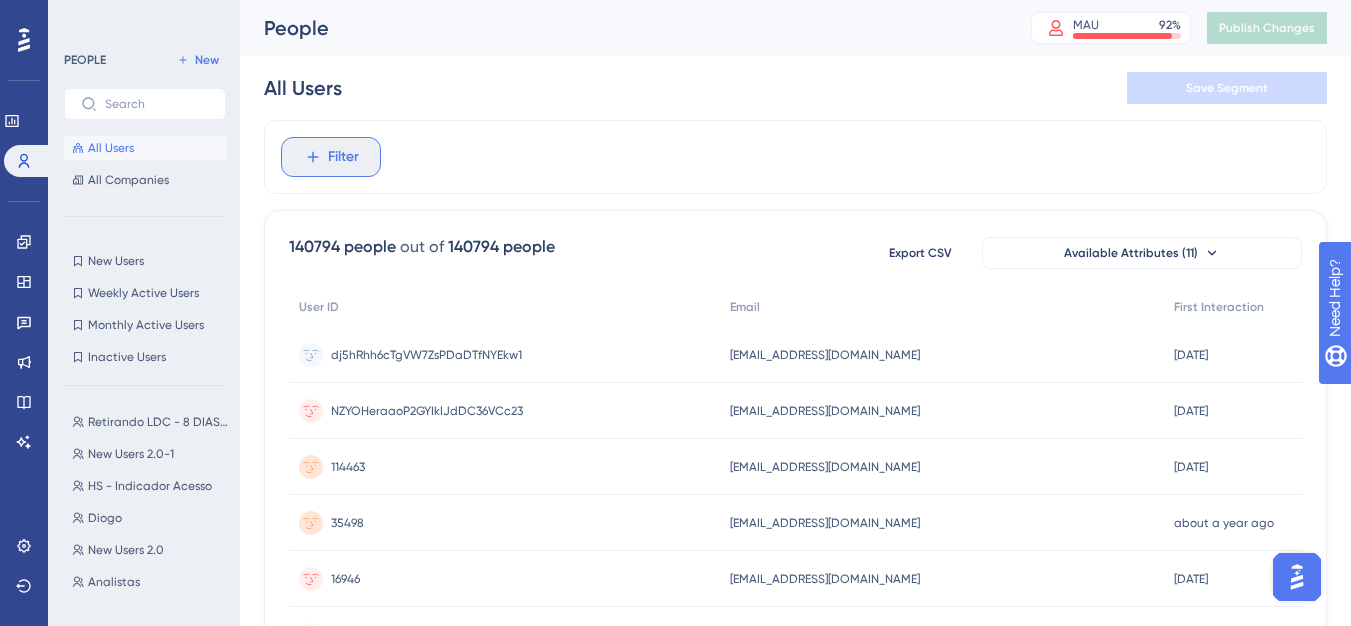 drag, startPoint x: 309, startPoint y: 155, endPoint x: 338, endPoint y: 167, distance: 31.38471 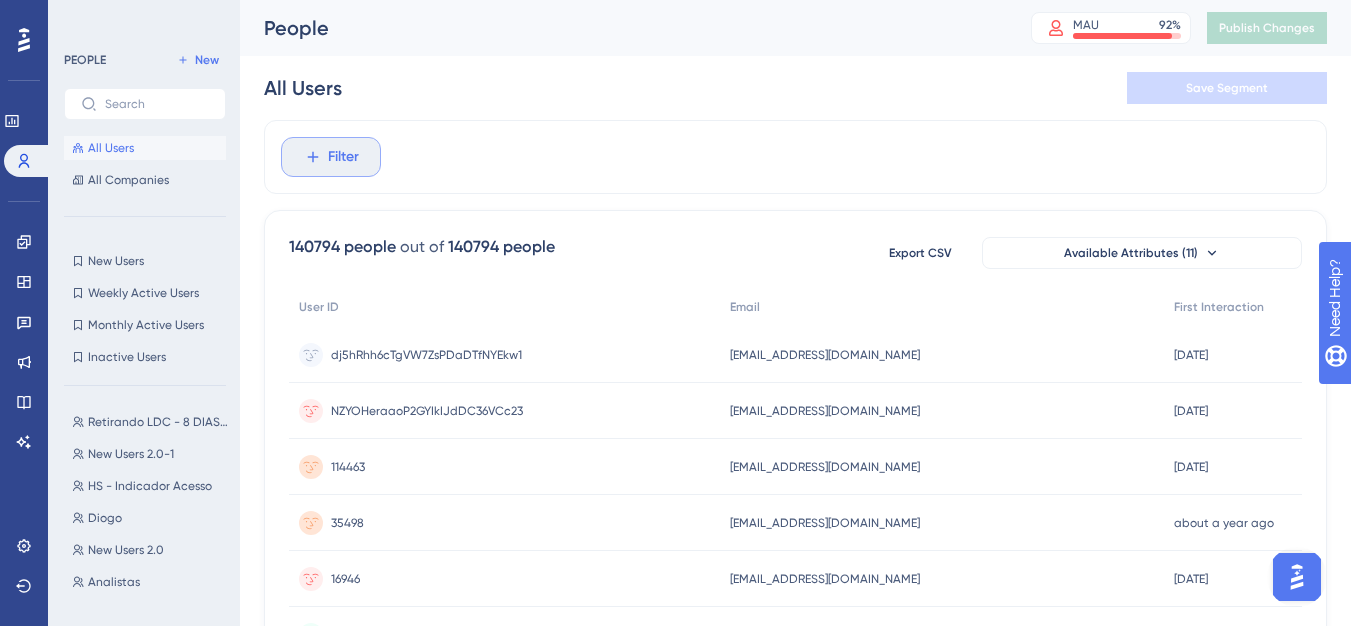 click 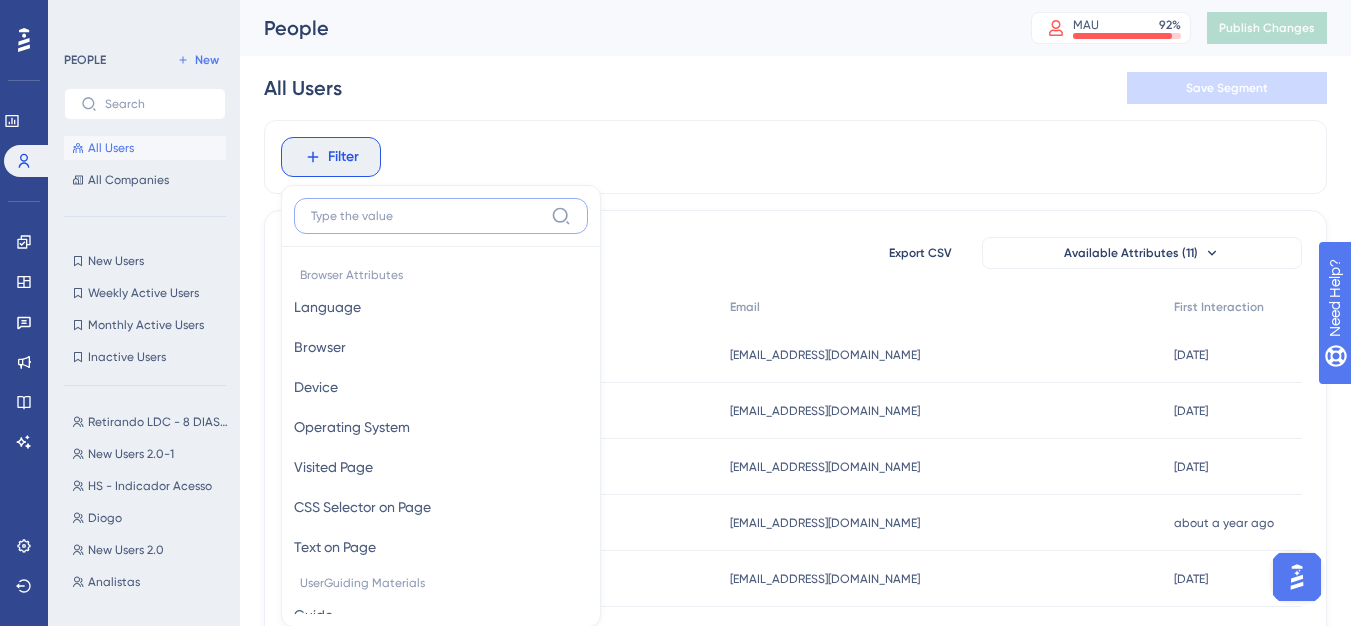 scroll, scrollTop: 93, scrollLeft: 0, axis: vertical 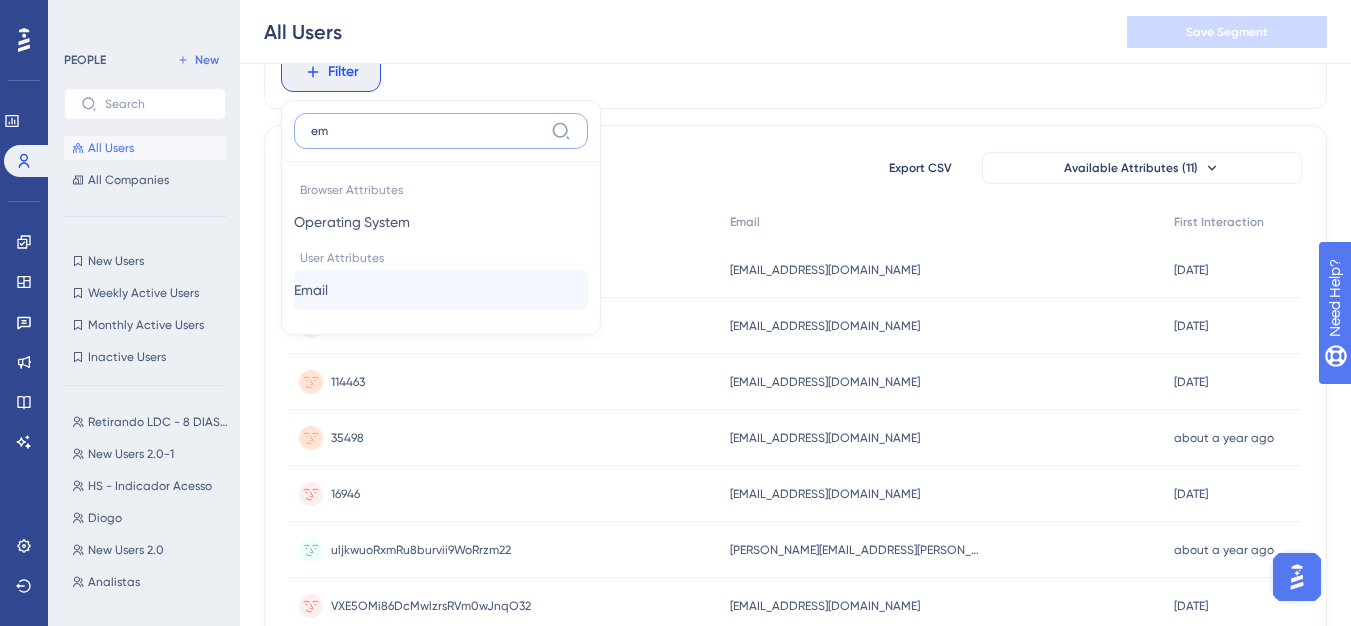 type on "em" 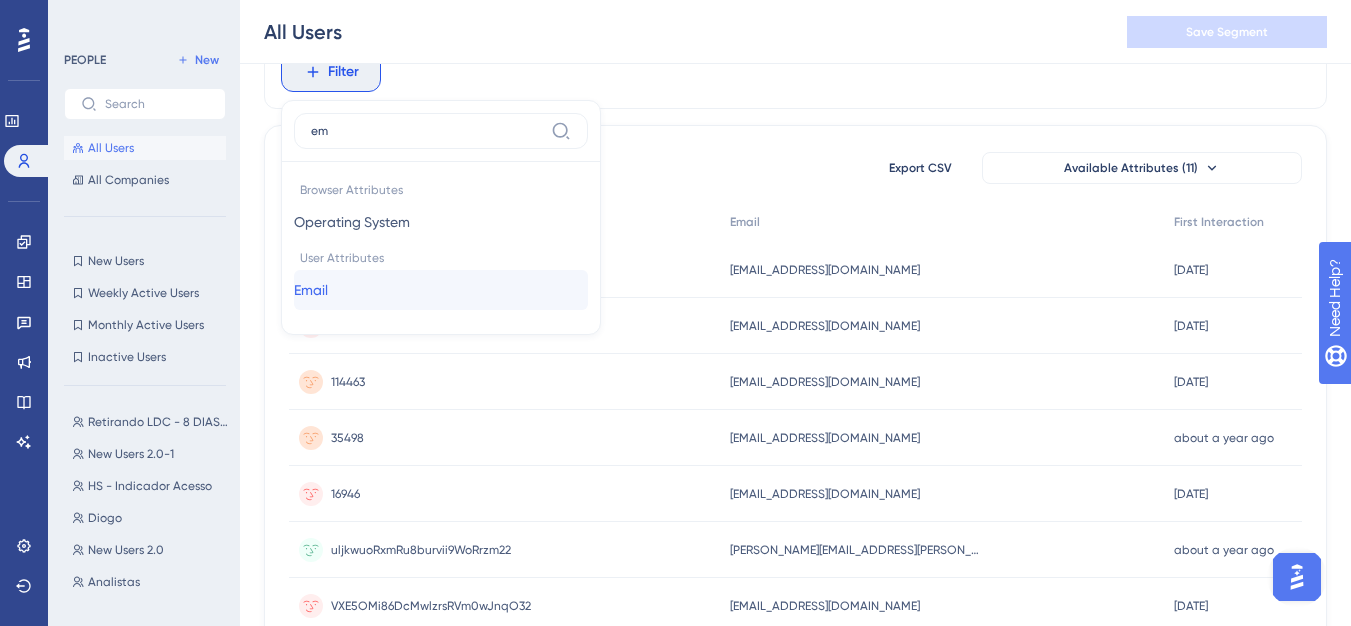 click on "Email Email" at bounding box center (441, 290) 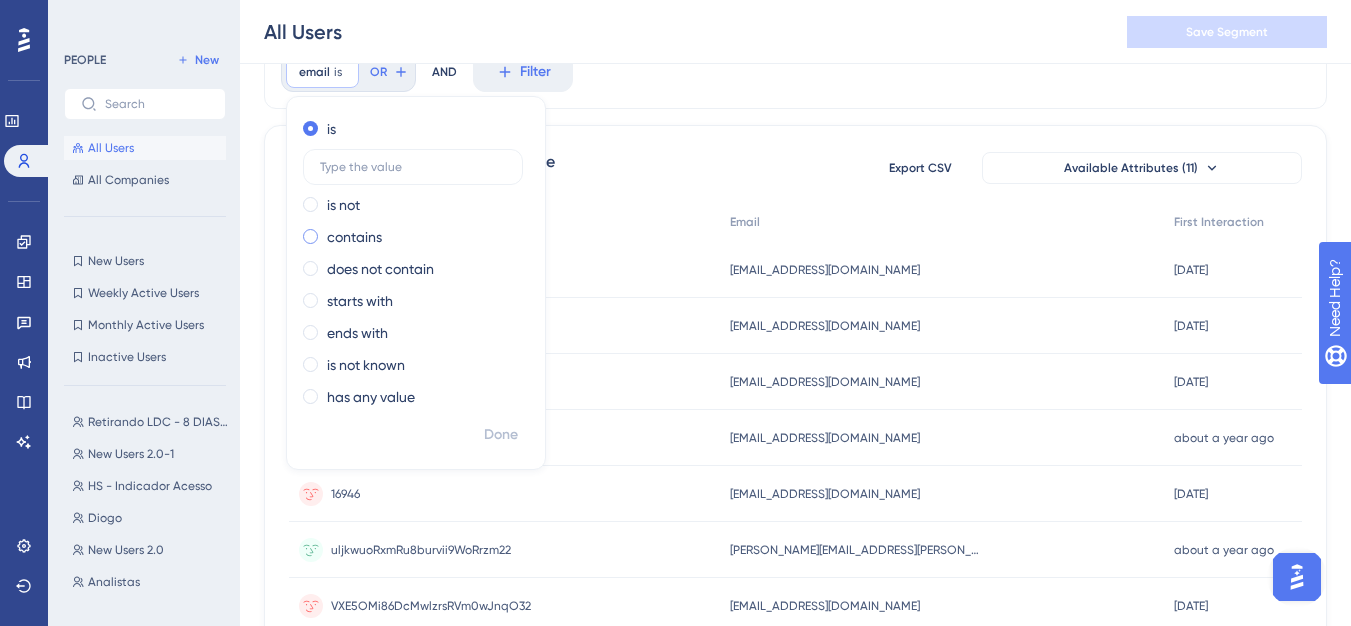 click on "contains" at bounding box center [354, 237] 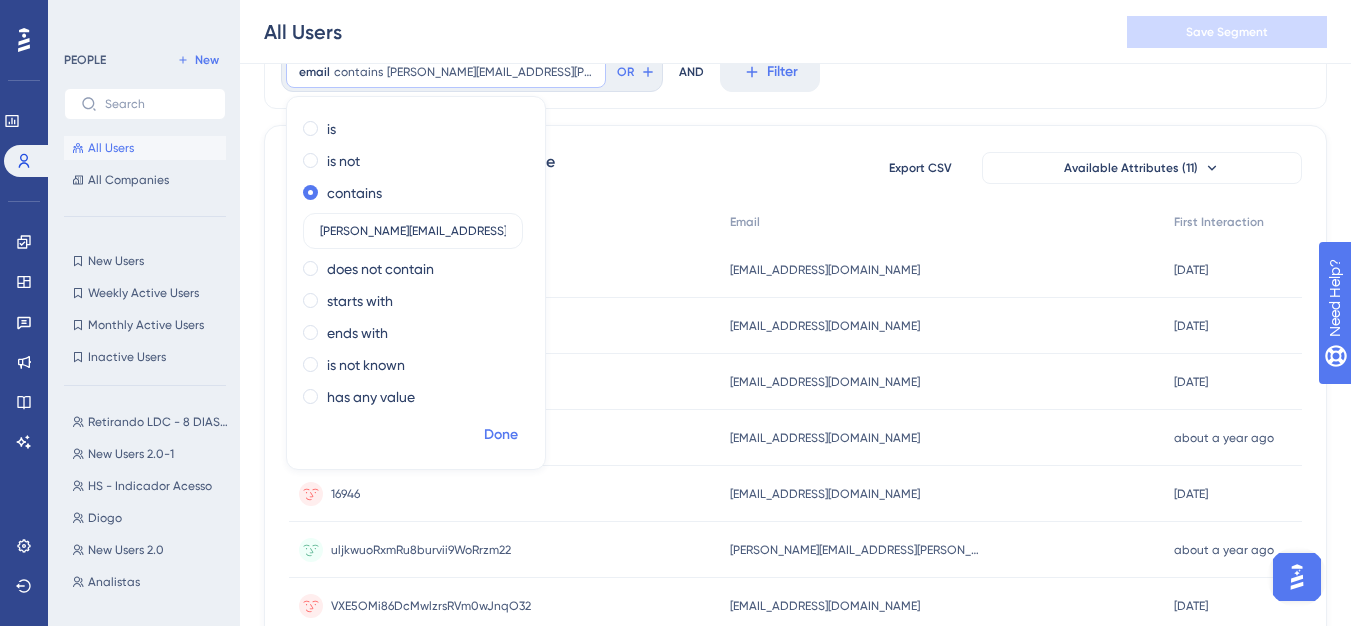 type on "[PERSON_NAME][EMAIL_ADDRESS][PERSON_NAME][DOMAIN_NAME]" 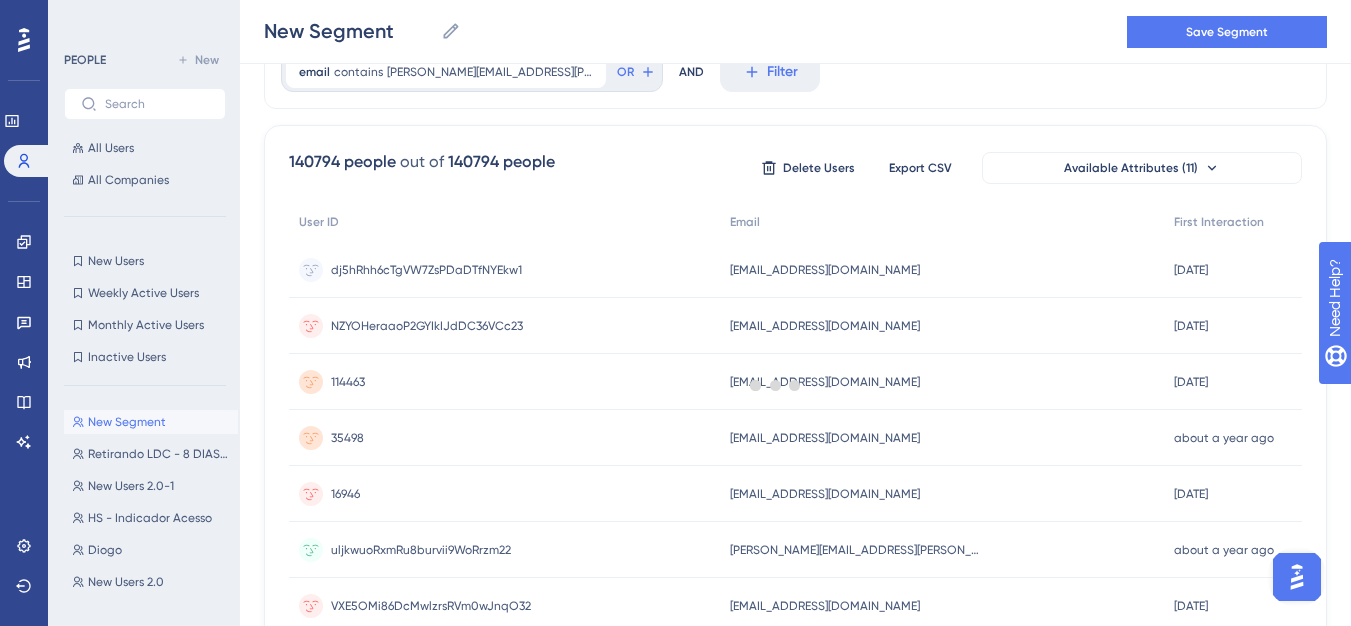 scroll, scrollTop: 0, scrollLeft: 0, axis: both 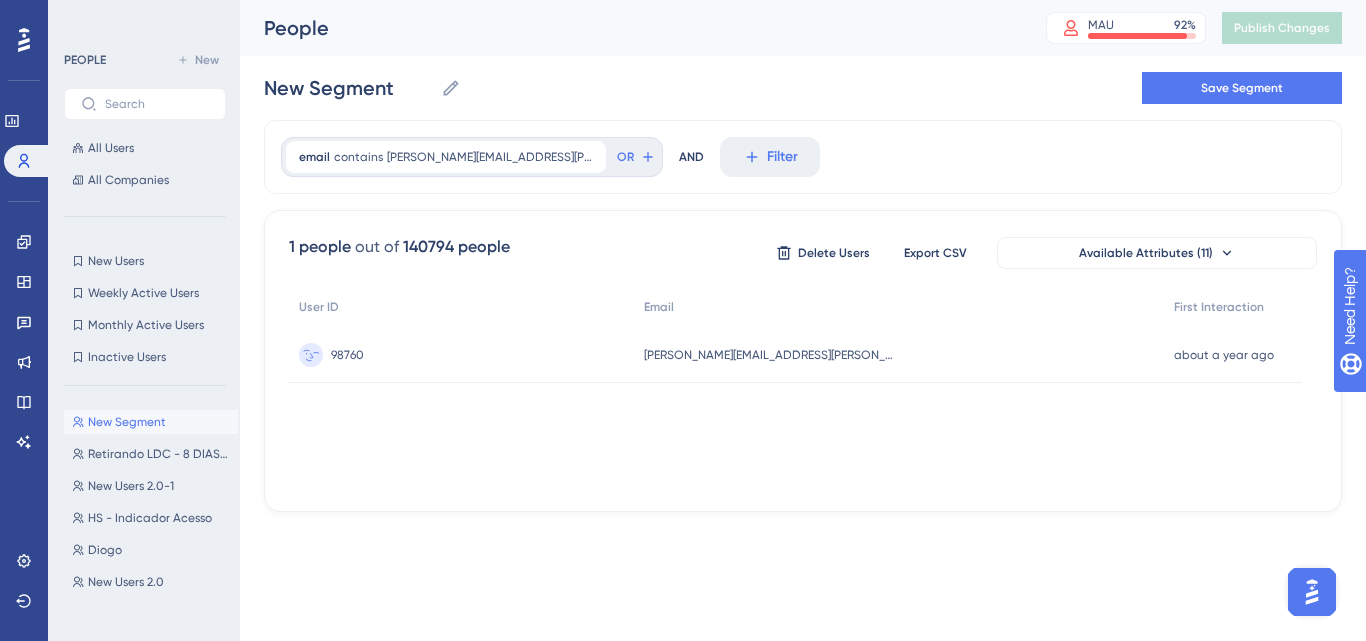 click on "98760 98760" at bounding box center [461, 355] 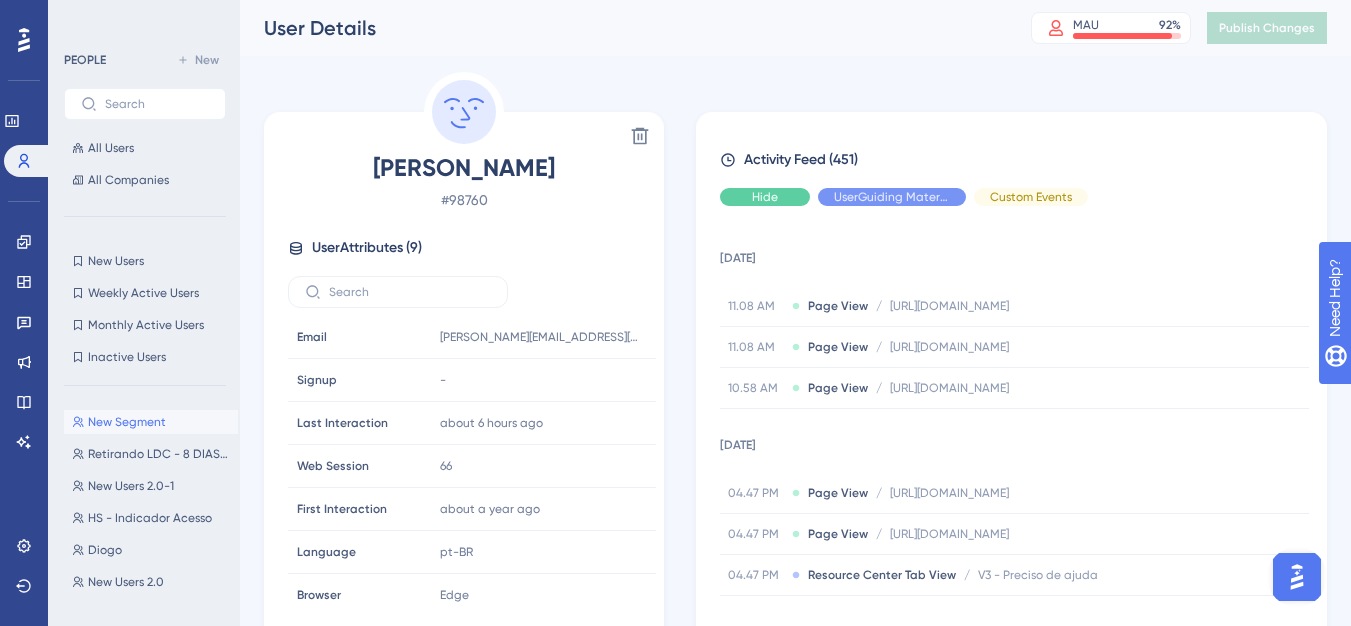 click on "Hide" at bounding box center (765, 197) 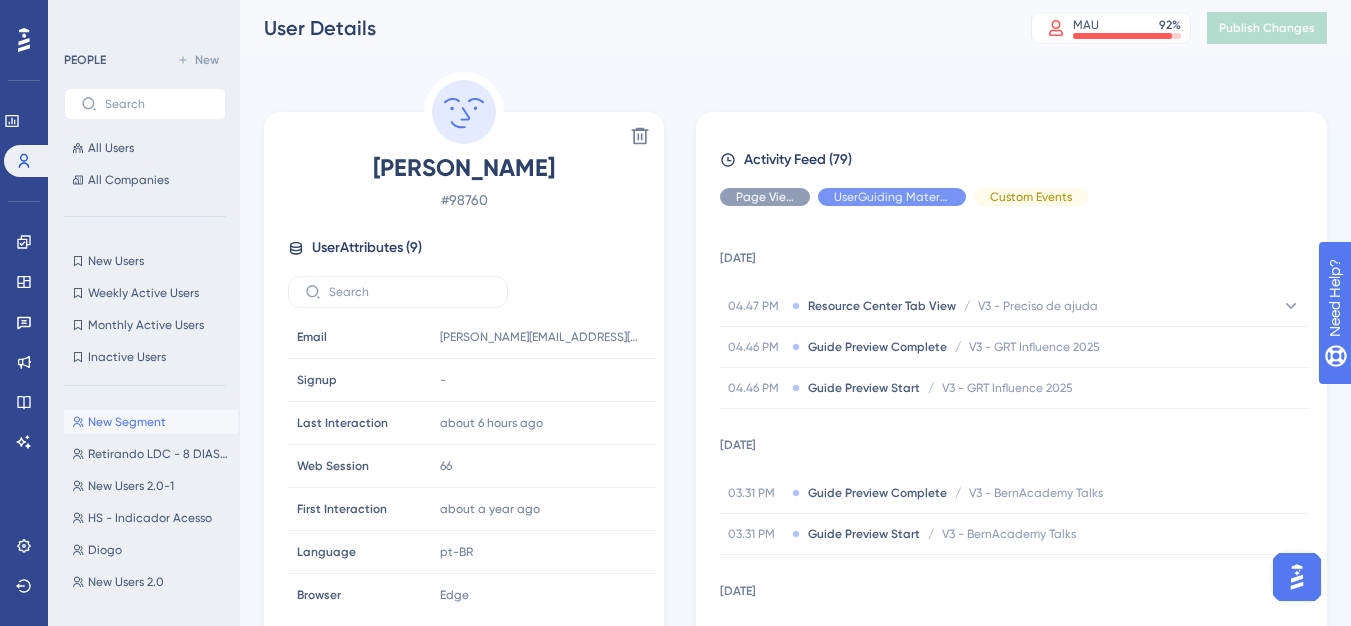 click on "Page View" at bounding box center (765, 197) 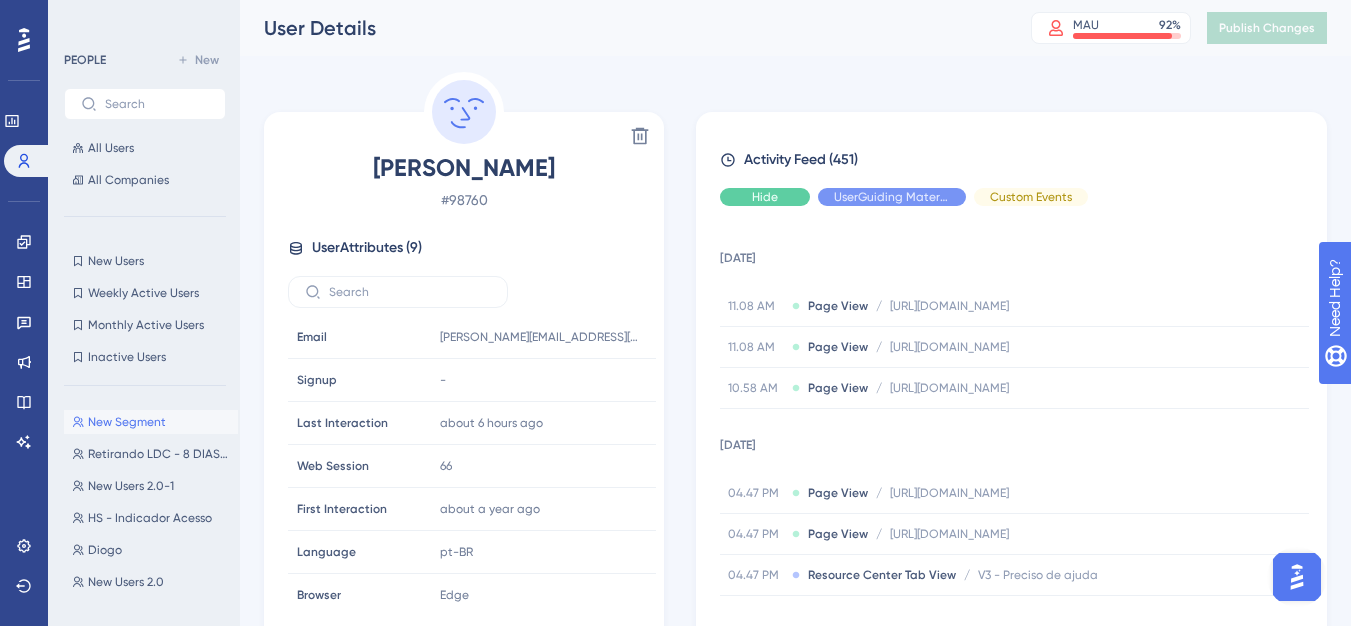 click on "Hide" at bounding box center (765, 197) 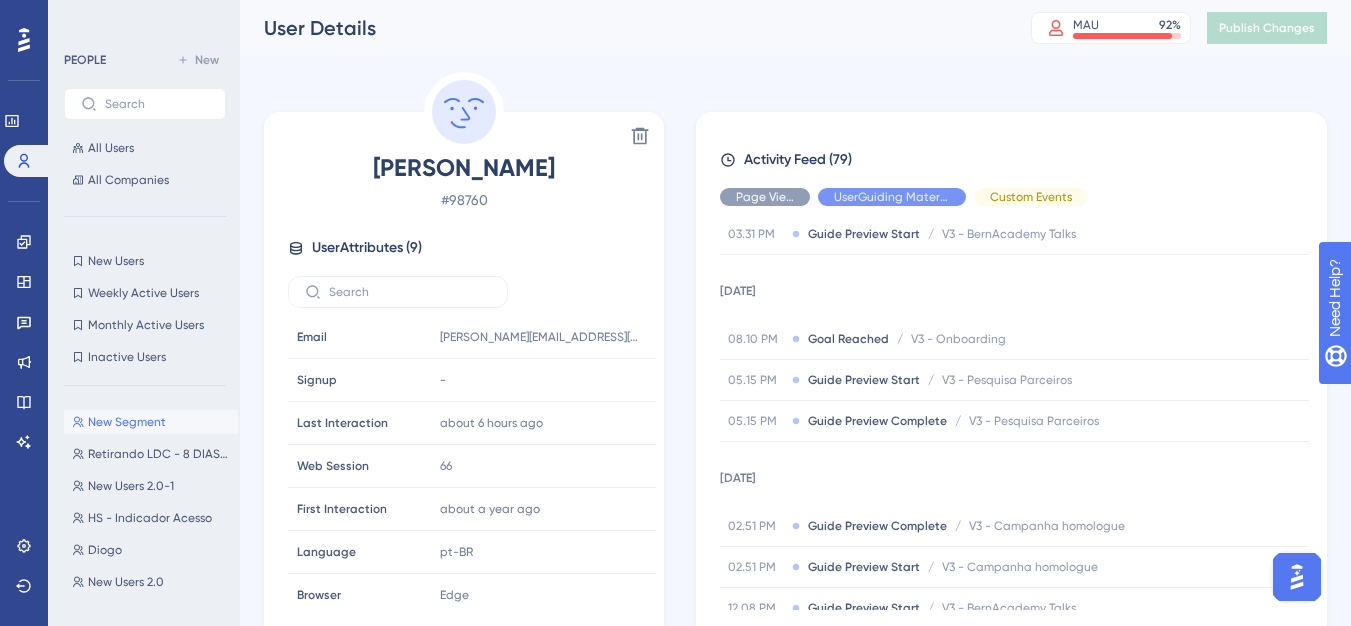 scroll, scrollTop: 0, scrollLeft: 0, axis: both 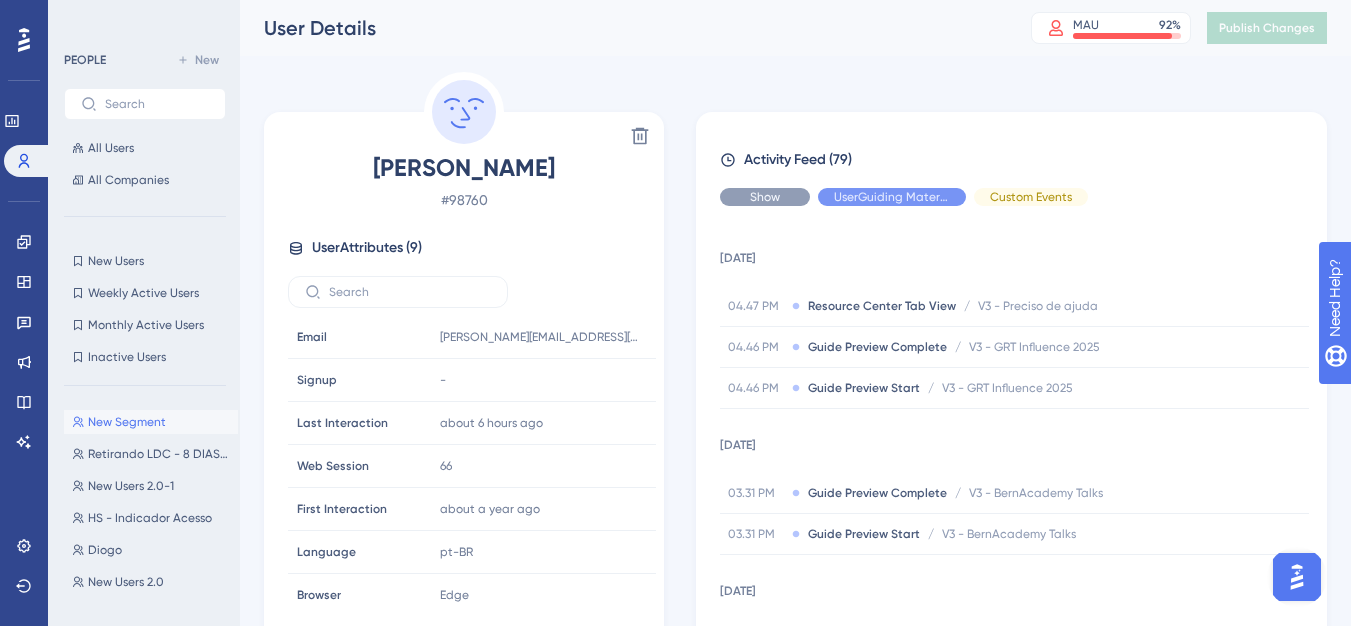 click on "Show" at bounding box center (765, 197) 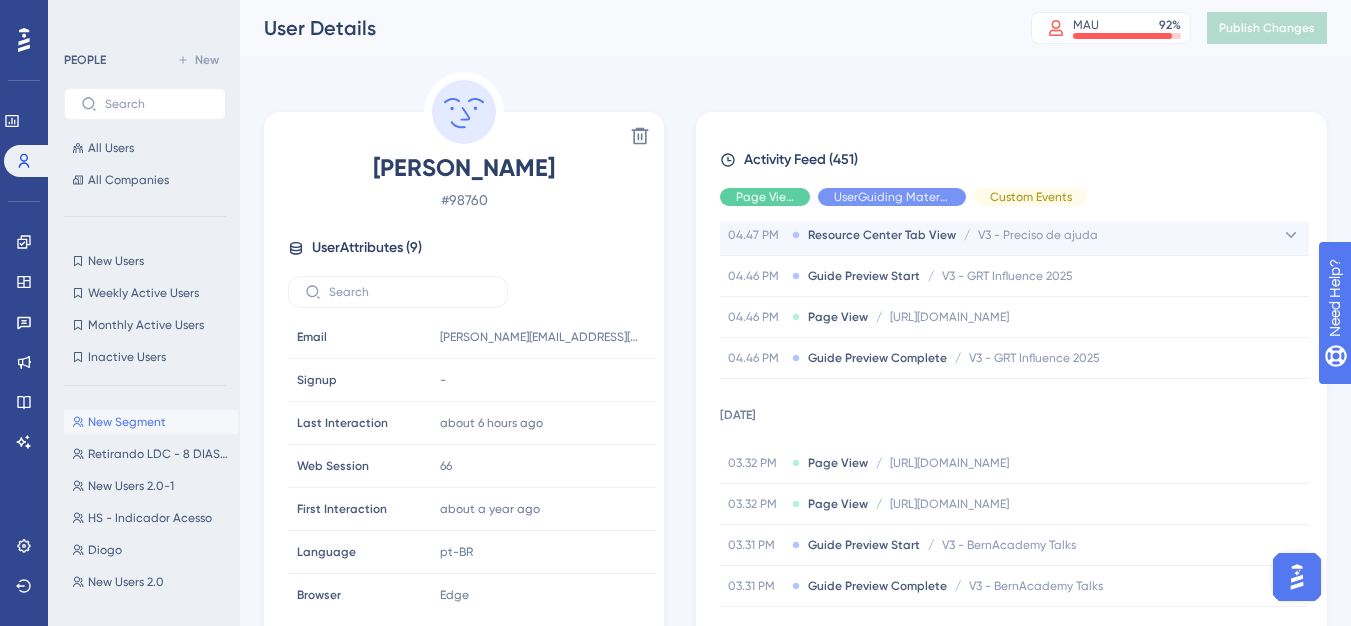 scroll, scrollTop: 400, scrollLeft: 0, axis: vertical 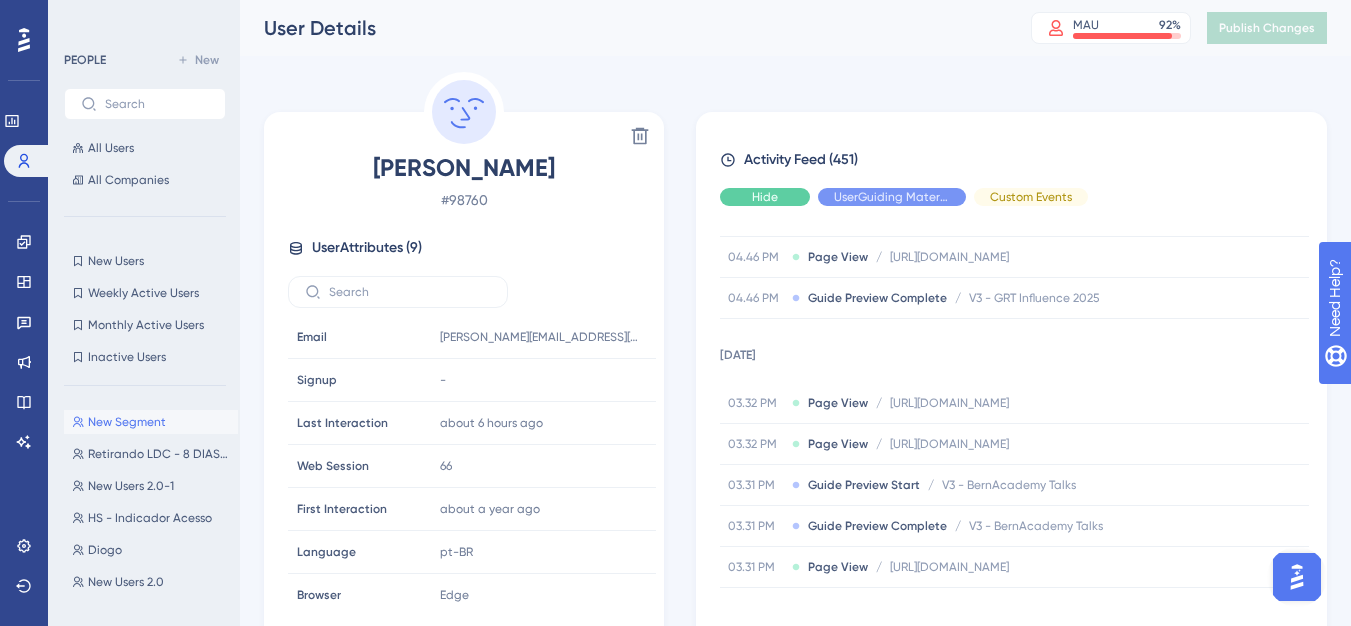 click on "Hide" at bounding box center (765, 197) 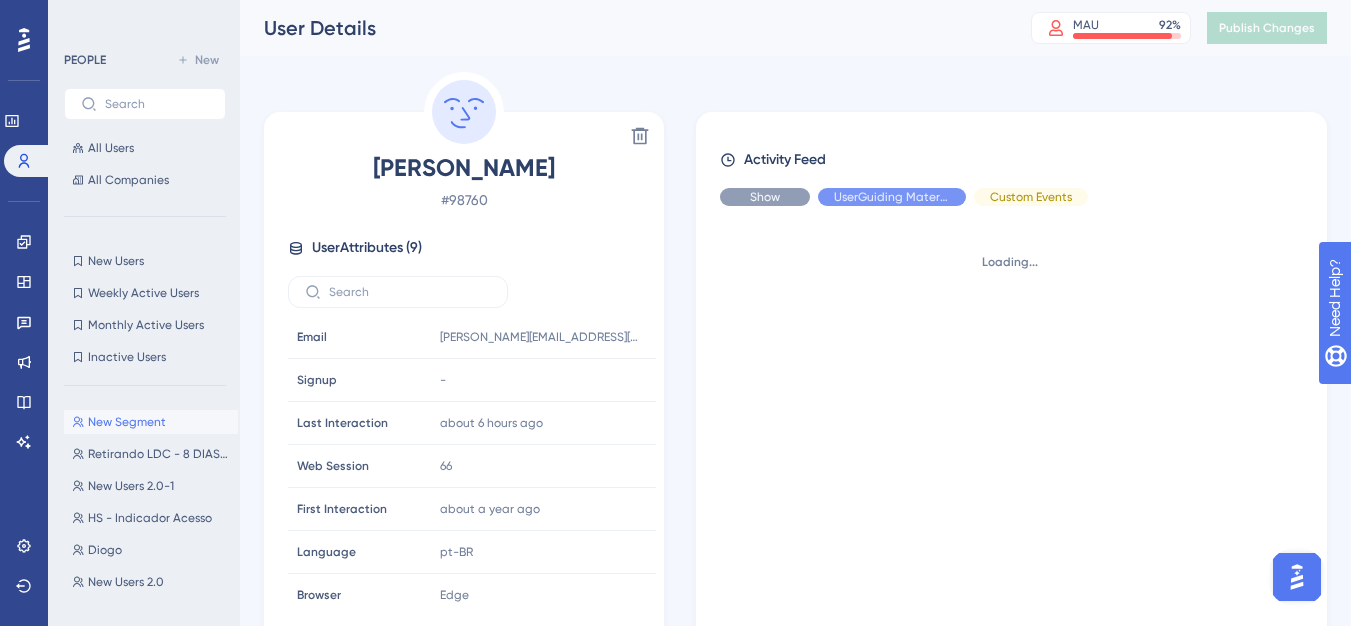 scroll, scrollTop: 0, scrollLeft: 0, axis: both 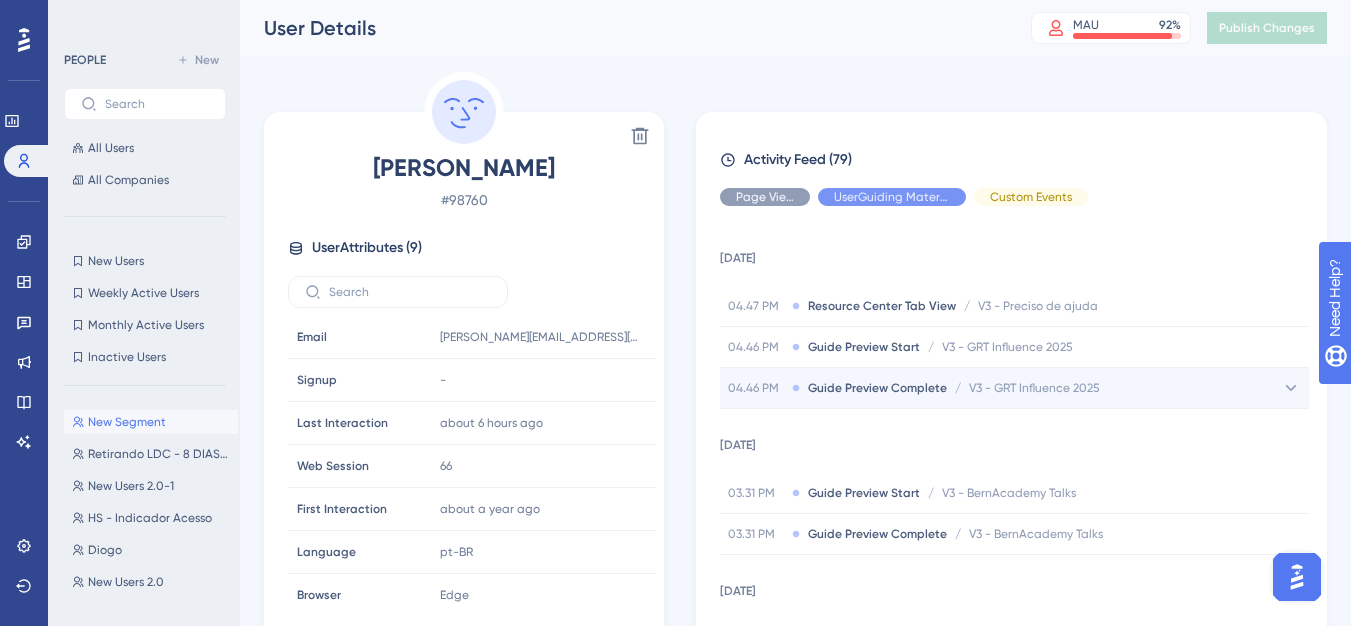 click on "04.46 PM" at bounding box center [756, 388] 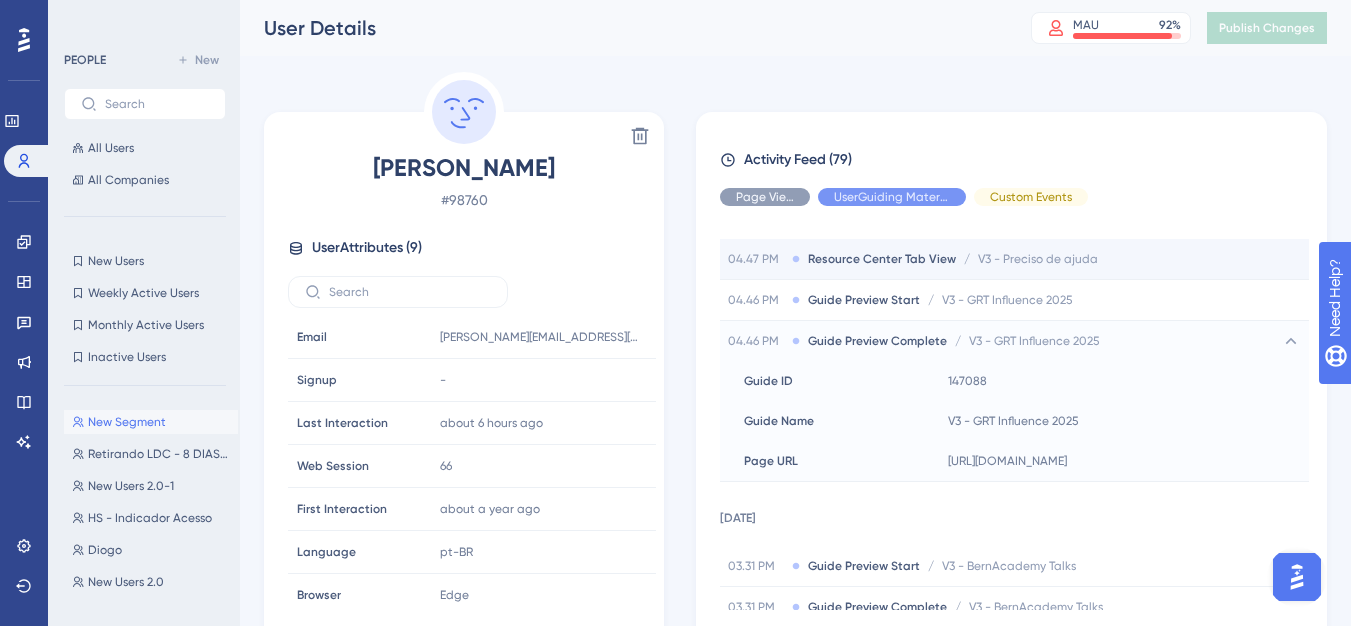 scroll, scrollTop: 0, scrollLeft: 0, axis: both 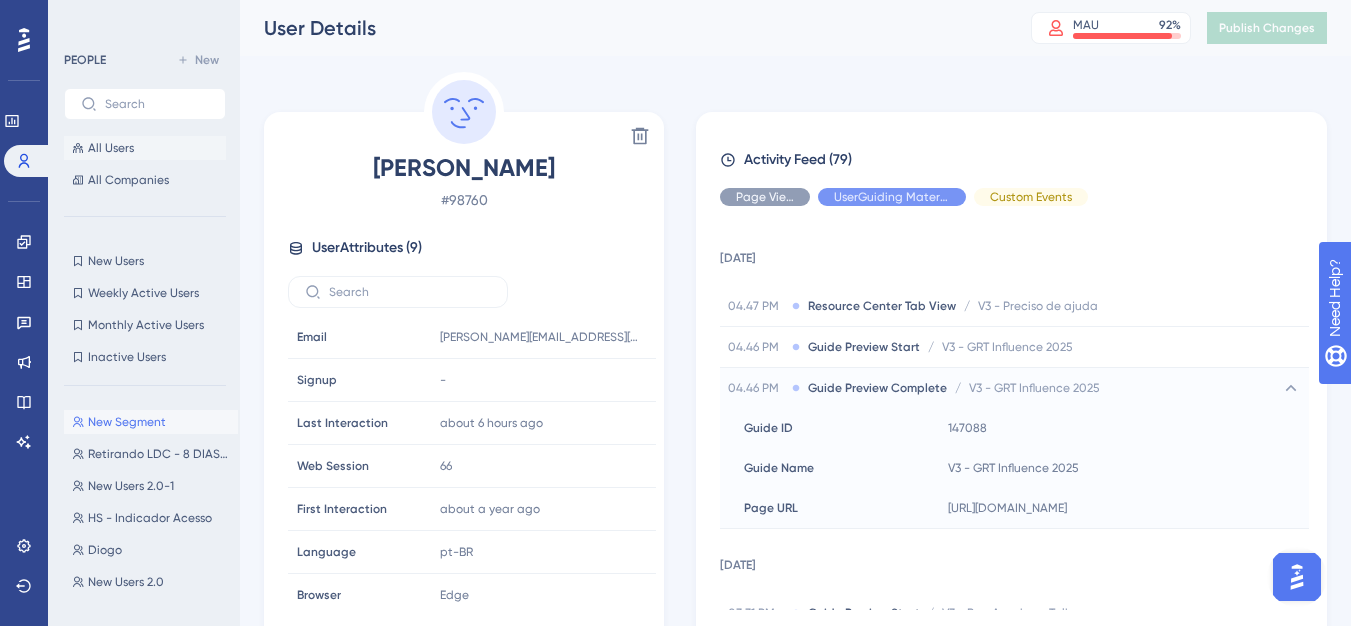 click on "All Users" at bounding box center (111, 148) 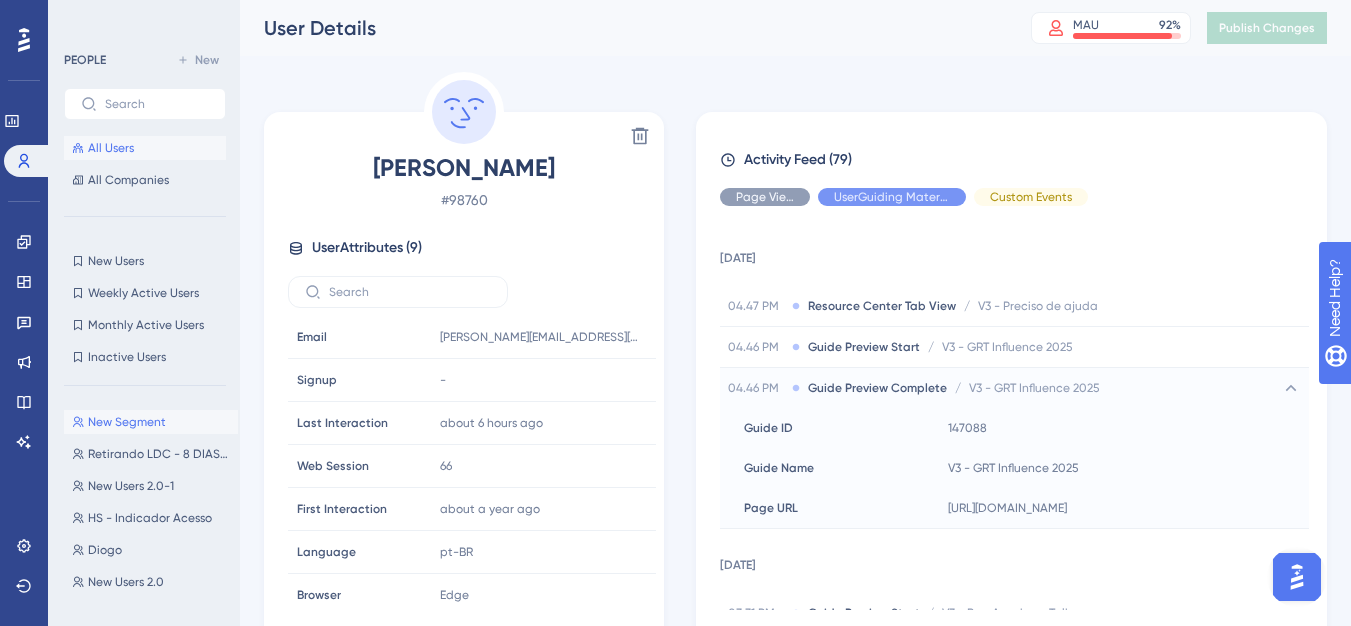 click on "All Users" at bounding box center (111, 148) 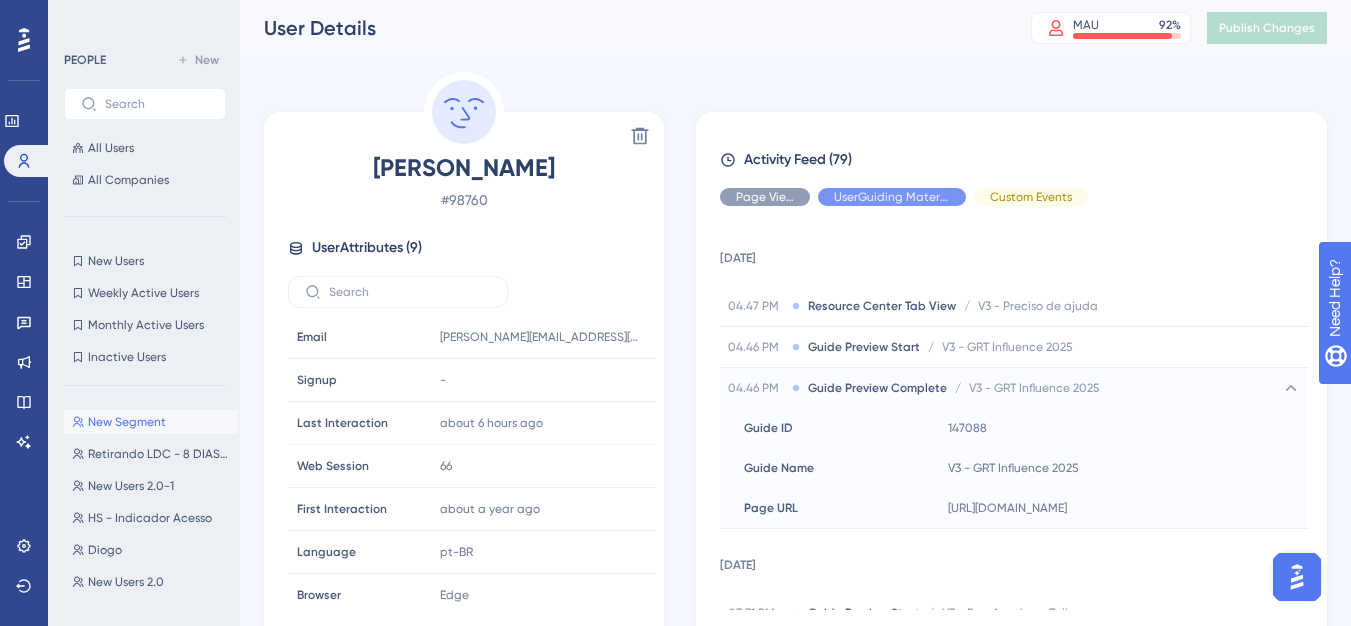 click on "New Segment" at bounding box center (127, 422) 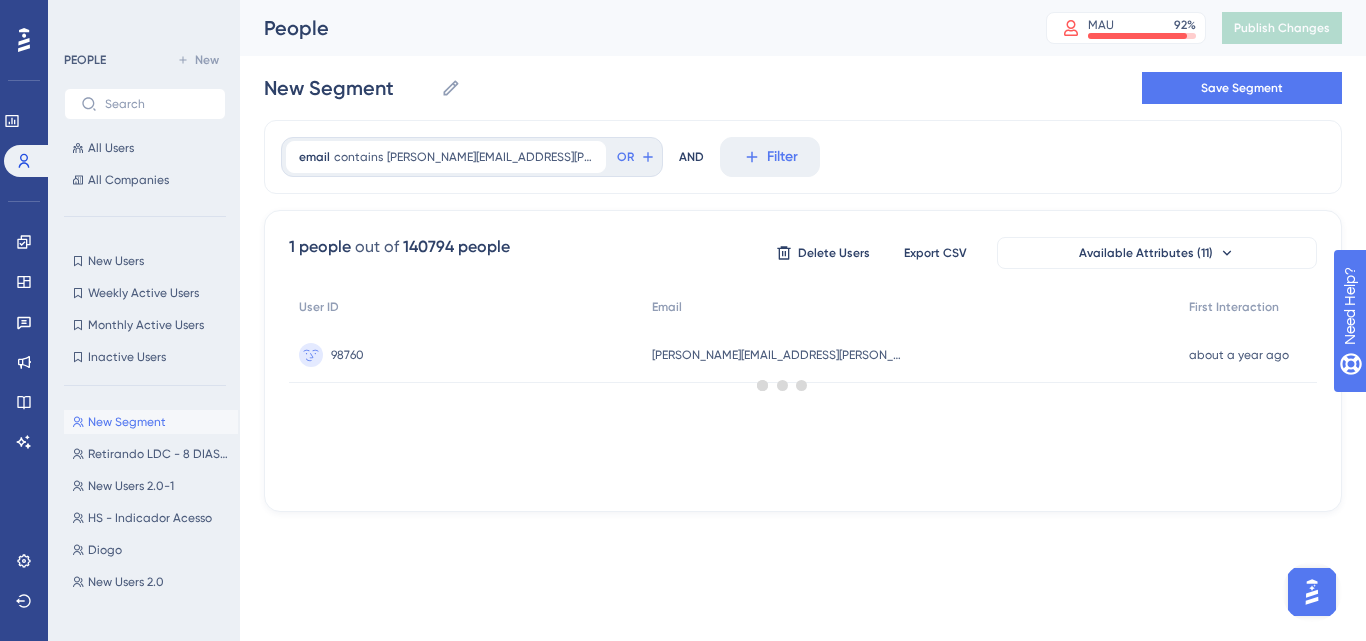 click at bounding box center [783, 384] 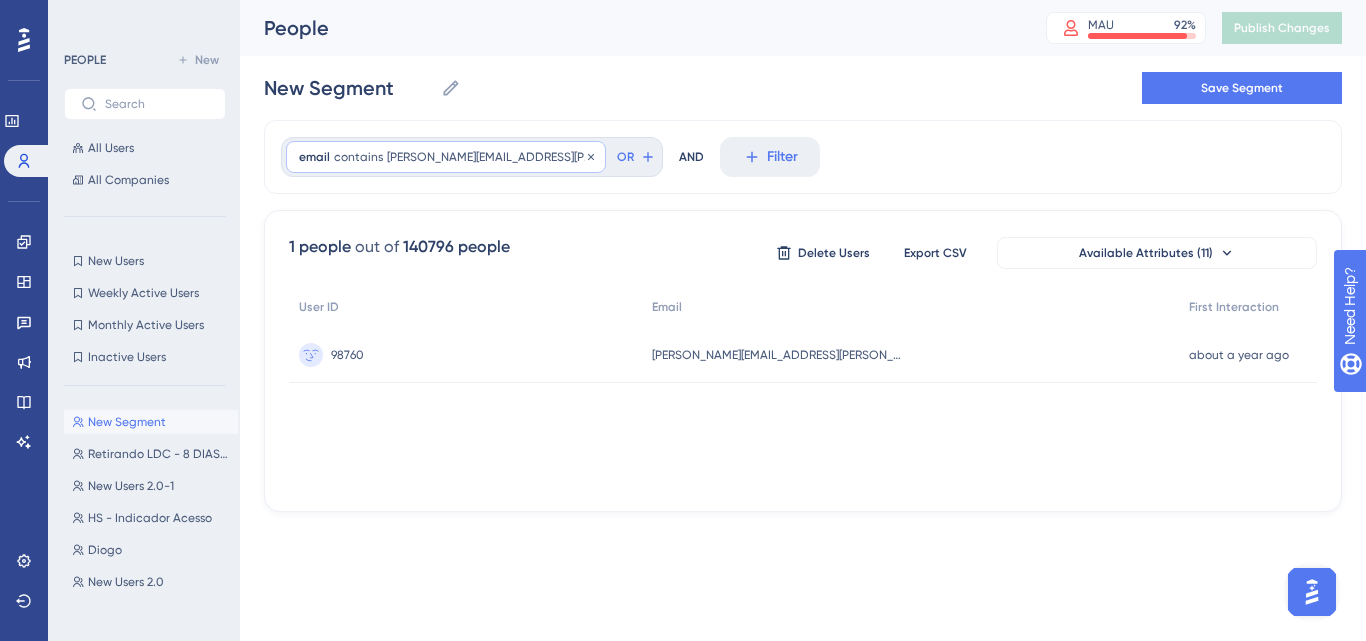 click on "[PERSON_NAME][EMAIL_ADDRESS][PERSON_NAME][DOMAIN_NAME]" at bounding box center [490, 157] 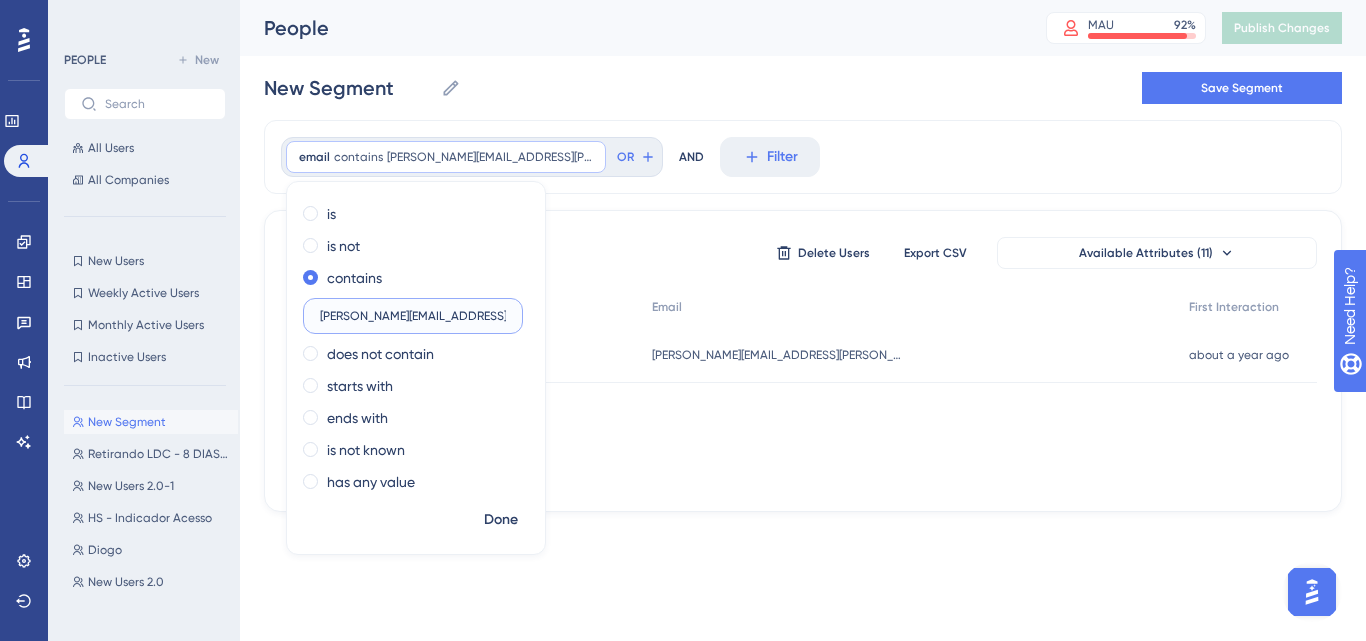 drag, startPoint x: 504, startPoint y: 318, endPoint x: 285, endPoint y: 329, distance: 219.27608 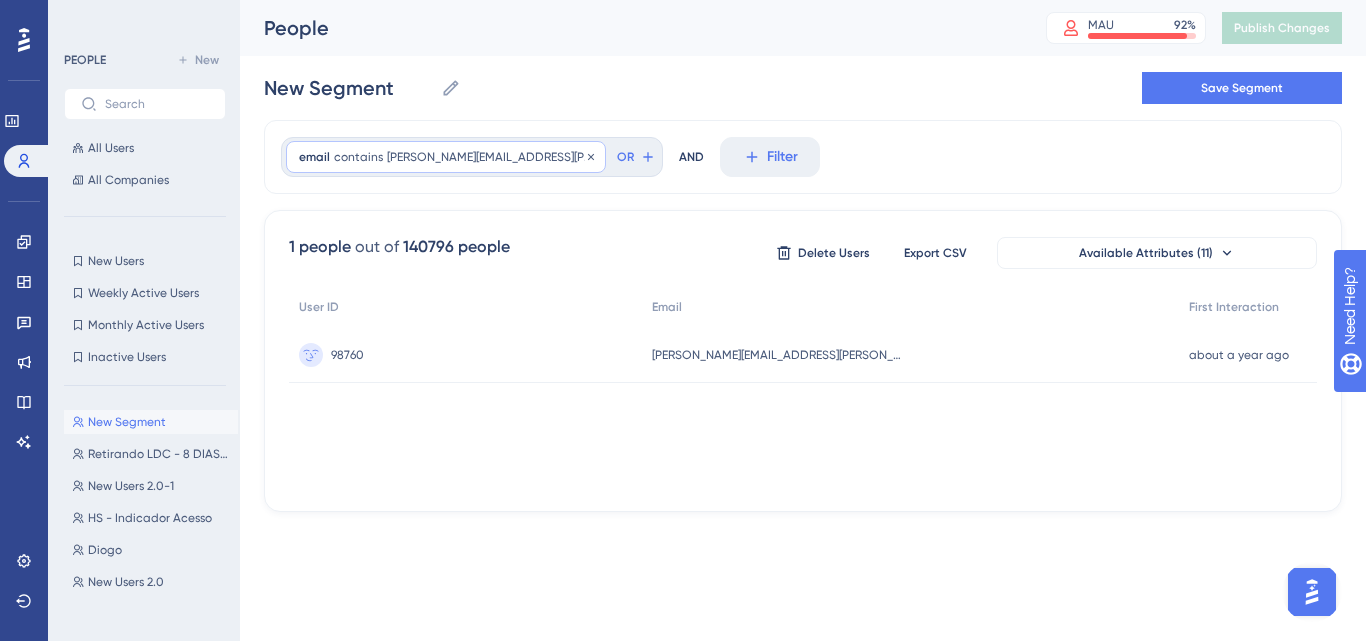 click on "[PERSON_NAME][EMAIL_ADDRESS][PERSON_NAME][DOMAIN_NAME]" at bounding box center [490, 157] 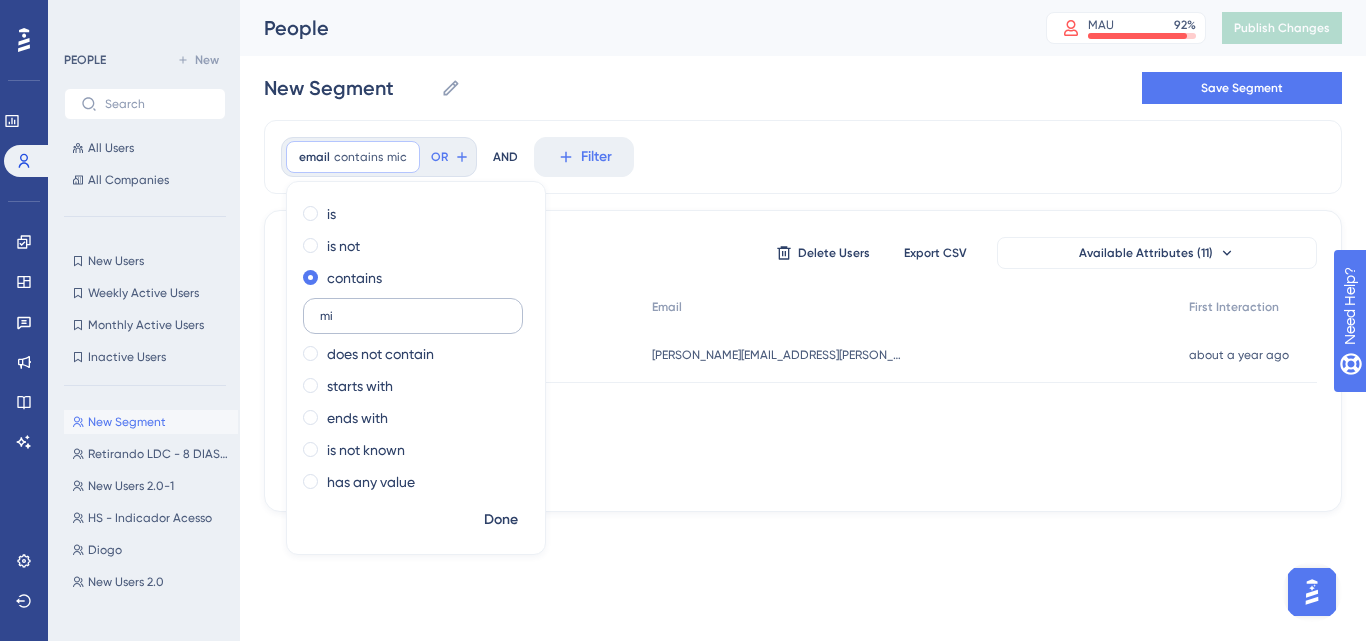 type on "m" 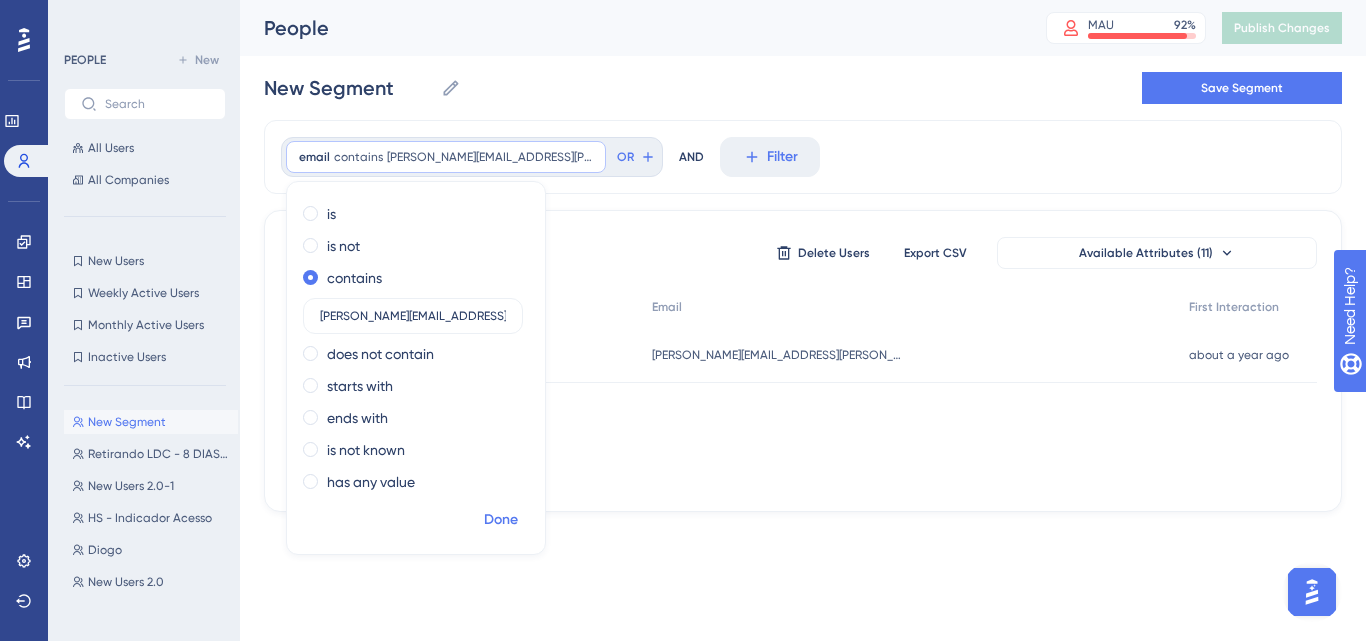 type on "[PERSON_NAME][EMAIL_ADDRESS][PERSON_NAME][DOMAIN_NAME]" 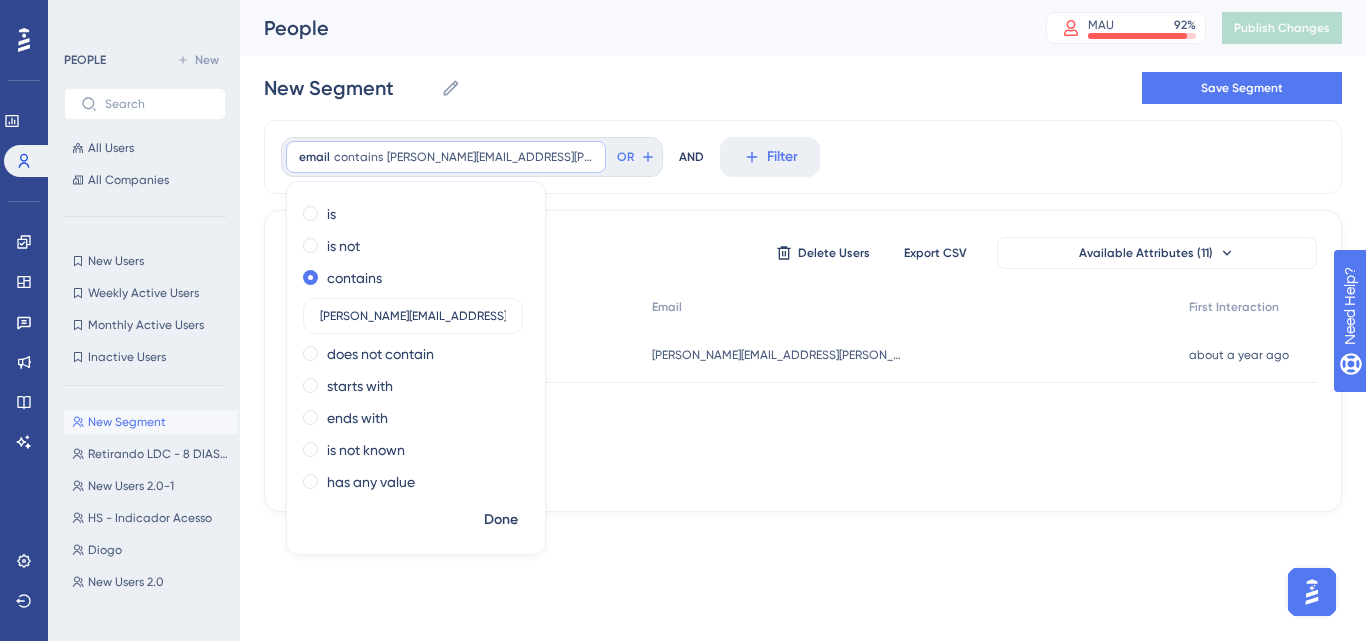 click on "Done" at bounding box center (501, 520) 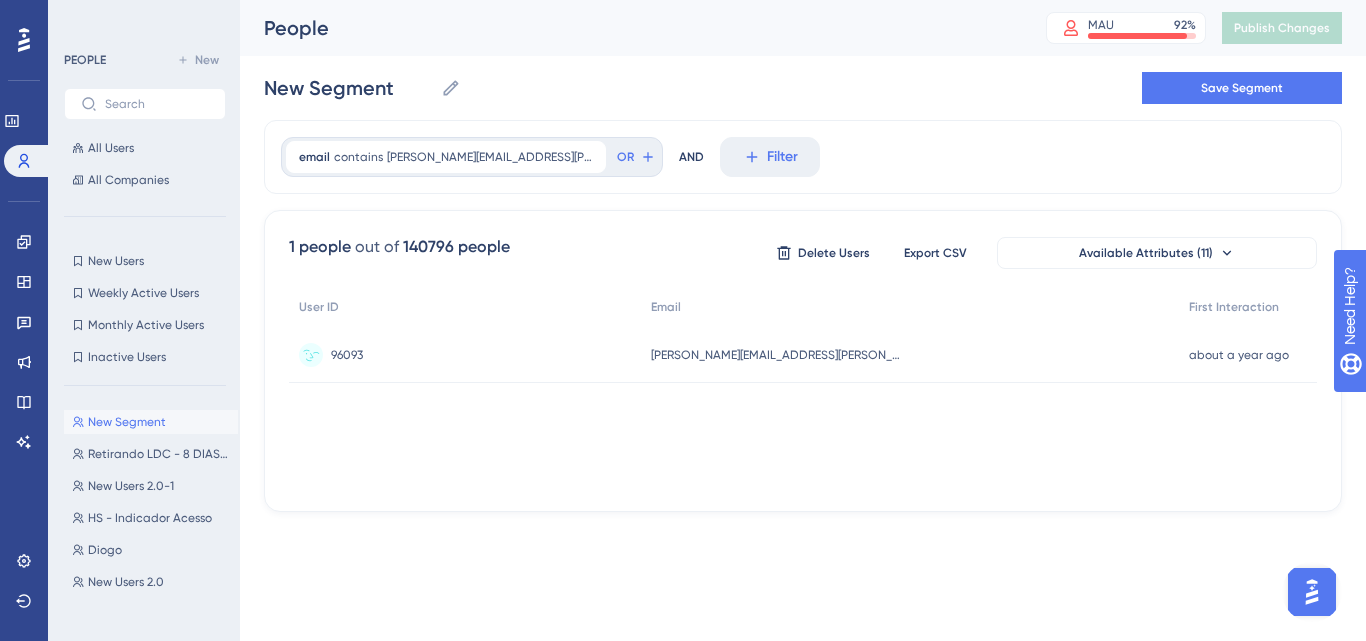 click on "96093 96093" at bounding box center (465, 355) 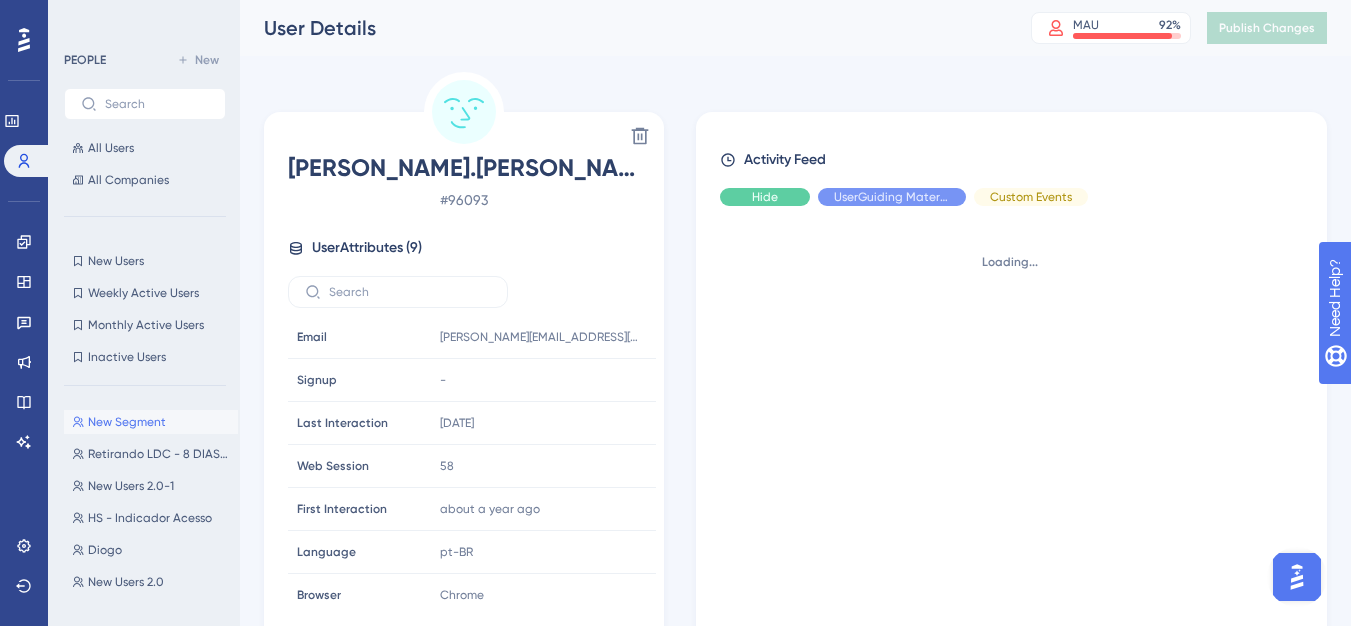 click on "Hide" at bounding box center [765, 197] 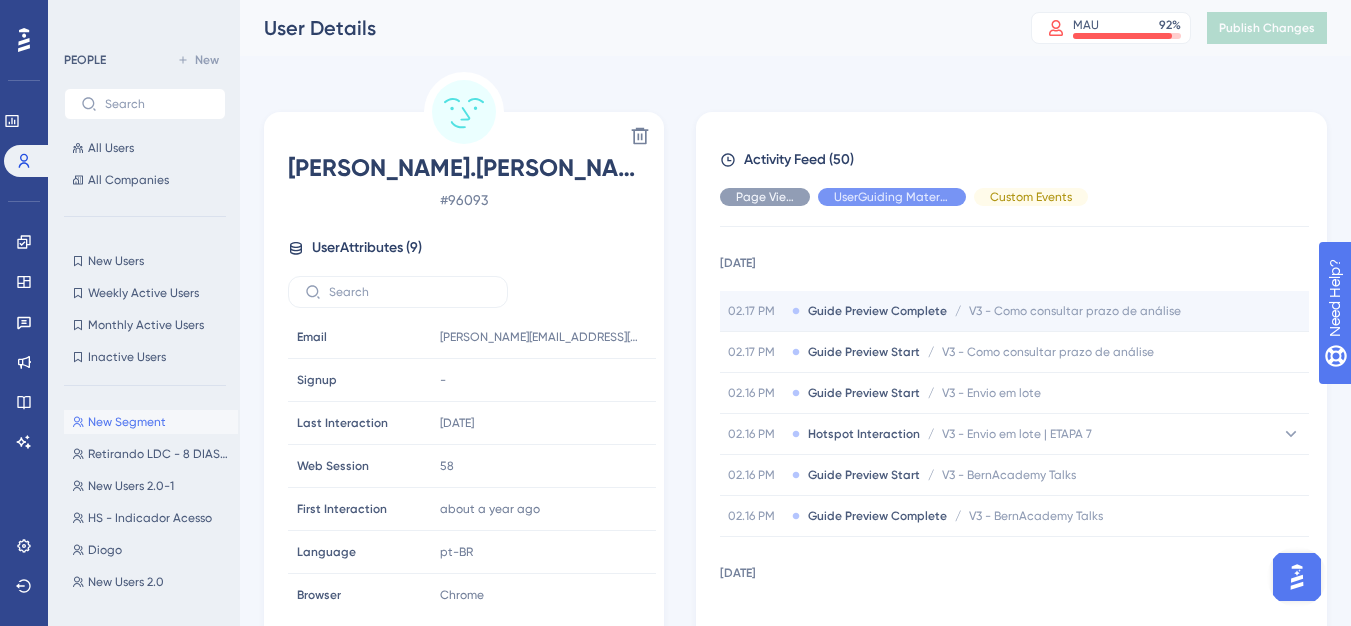 scroll, scrollTop: 0, scrollLeft: 0, axis: both 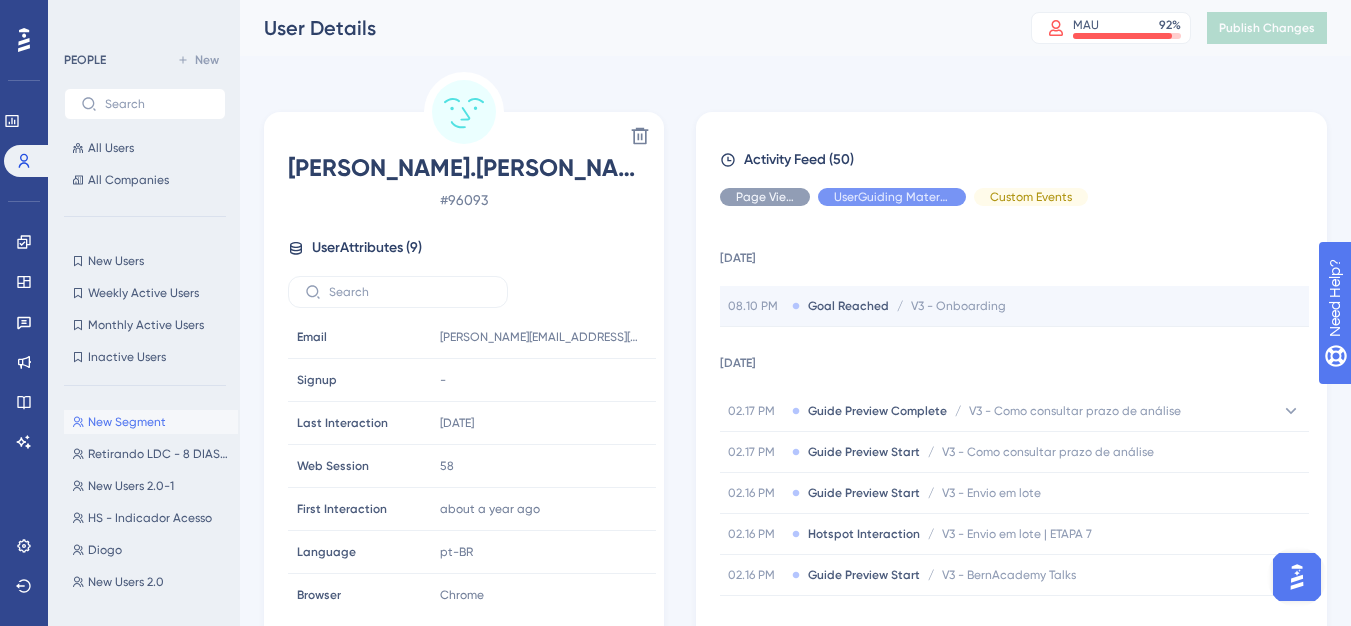 click on "Performance Users Engagement Widgets Feedback Product Updates Knowledge Base AI Assistant Settings Logout PEOPLE New All Users All Companies New Users New Users Weekly Active Users Weekly Active Users Monthly Active Users Monthly Active Users Inactive Users Inactive Users New Segment New Segment Retirando LDC - 8 [PERSON_NAME] DE ATRASO Retirando LDC - 8 [PERSON_NAME] DE ATRASO New Users 2.0-1 New Users 2.0-1 HS - Indicador Acesso HS - Indicador Acesso [PERSON_NAME] New Users 2.0 New Users 2.0 Analistas Analistas Pesquisa CSAT - Tech Touch Pesquisa CSAT - Tech Touch Retirando LDC Retirando LDC V2 - Usuários ATIVOS-1 V2 - Usuários ATIVOS-1 HOMOLOGUE - Usuários ATIVOS HOMOLOGUE - Usuários ATIVOS Bex - Usuários ATIVOS Bex - Usuários ATIVOS V3 - Usuários ATIVOS V3 - Usuários ATIVOS Guias - 30 [PERSON_NAME] Guias - 30 [PERSON_NAME] Bex - Usuários que completaram o onboarding Bex - Usuários que completaram o onboarding Bex - Usuários que viram o onboarding Bex - Usuários que viram o onboarding User Details MAU 92 % Publish Changes Delete #" at bounding box center (795, 365) 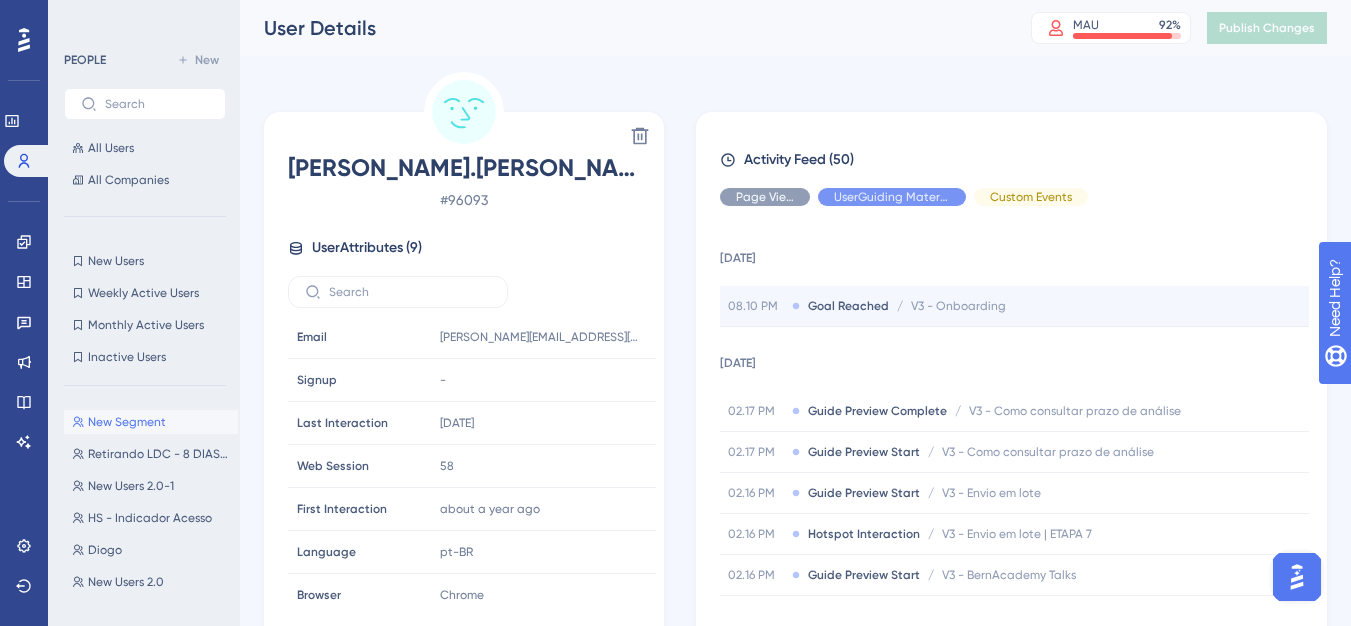 scroll, scrollTop: 700, scrollLeft: 0, axis: vertical 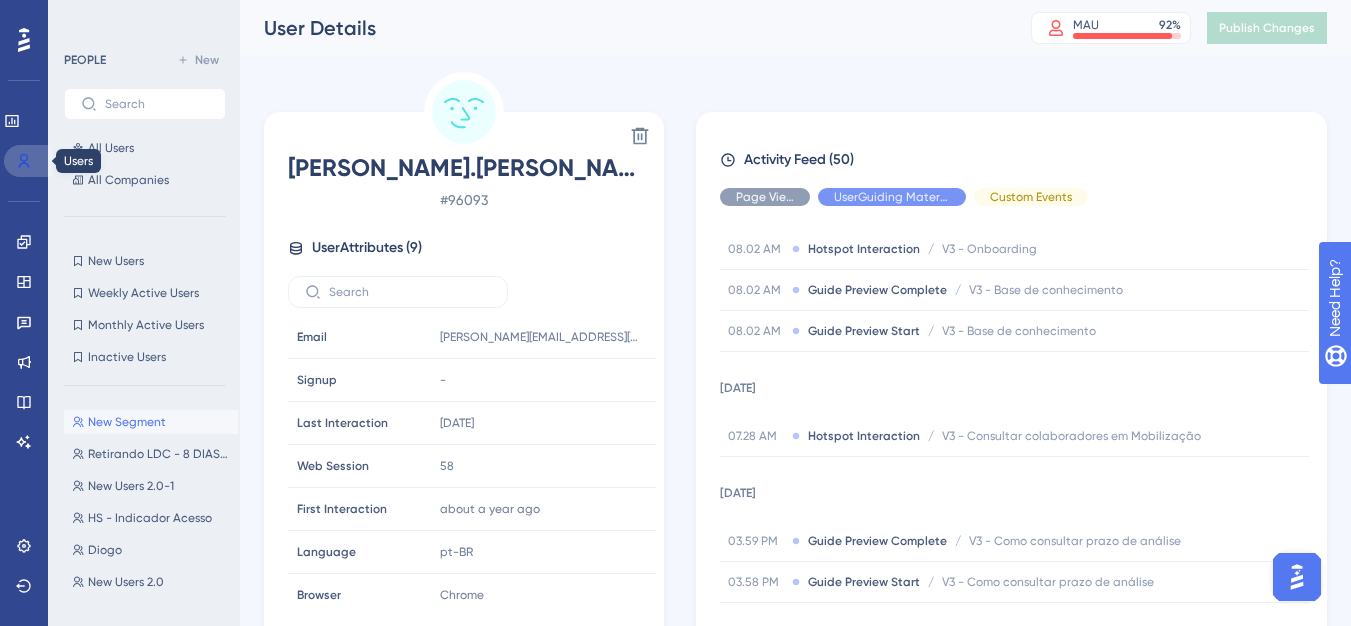 click 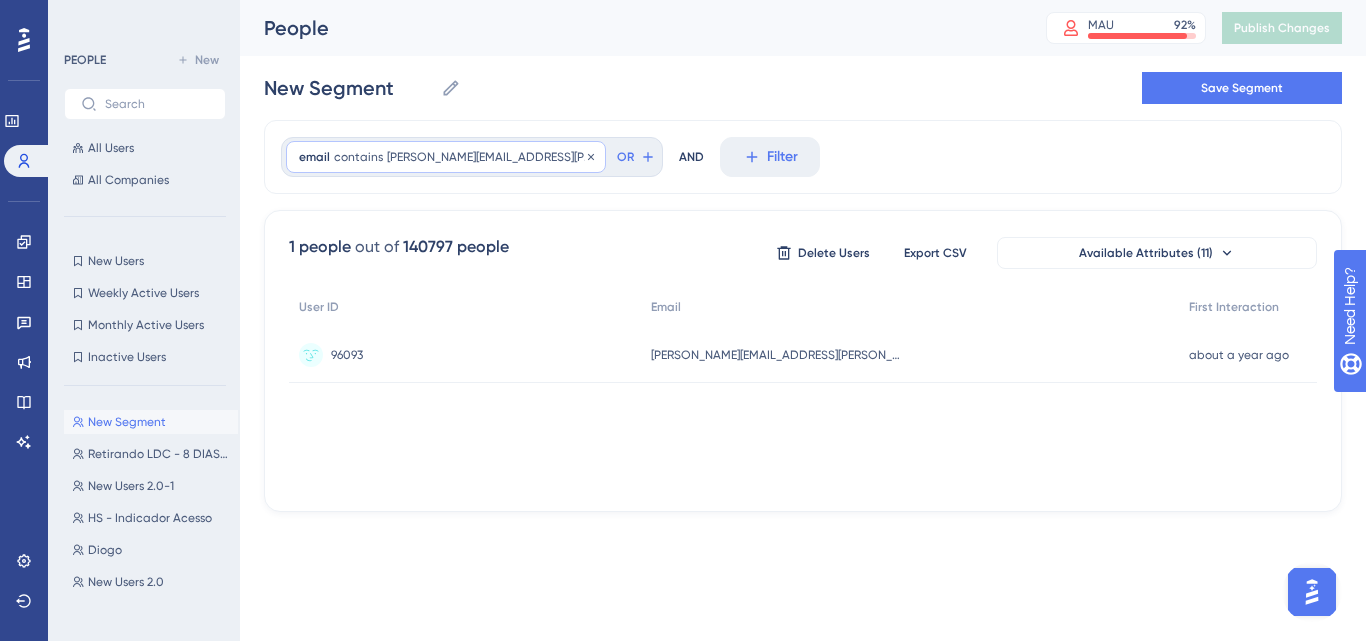 click 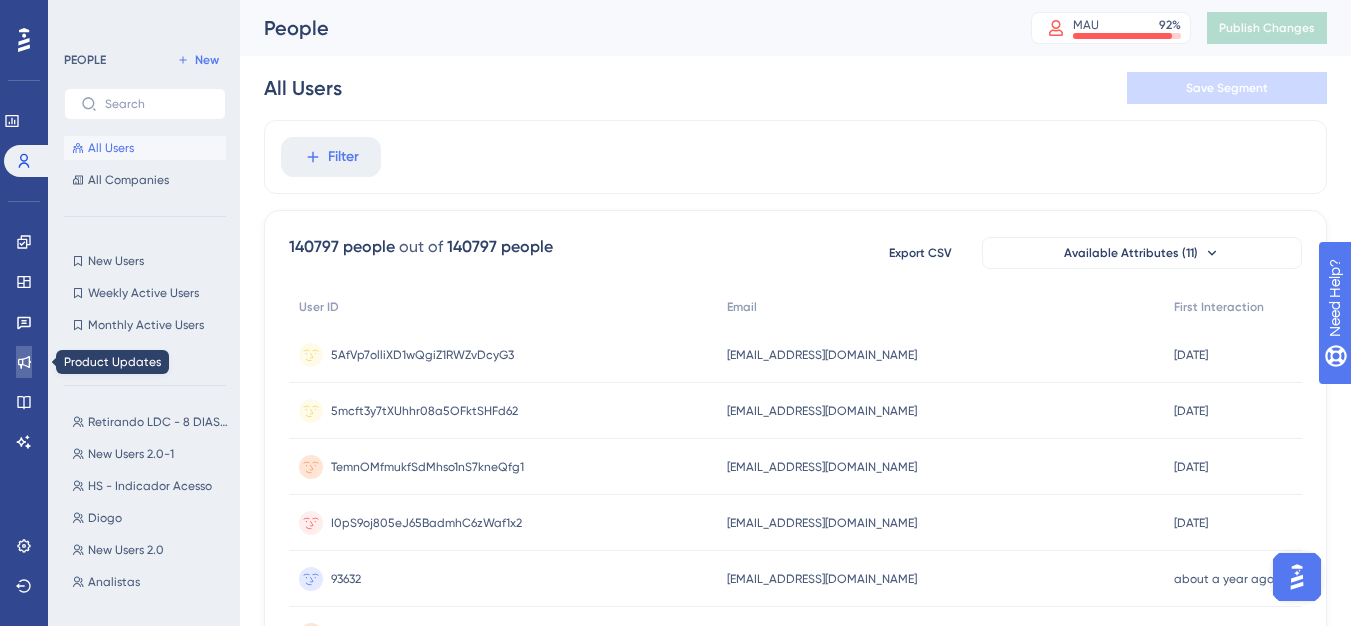 click at bounding box center (24, 362) 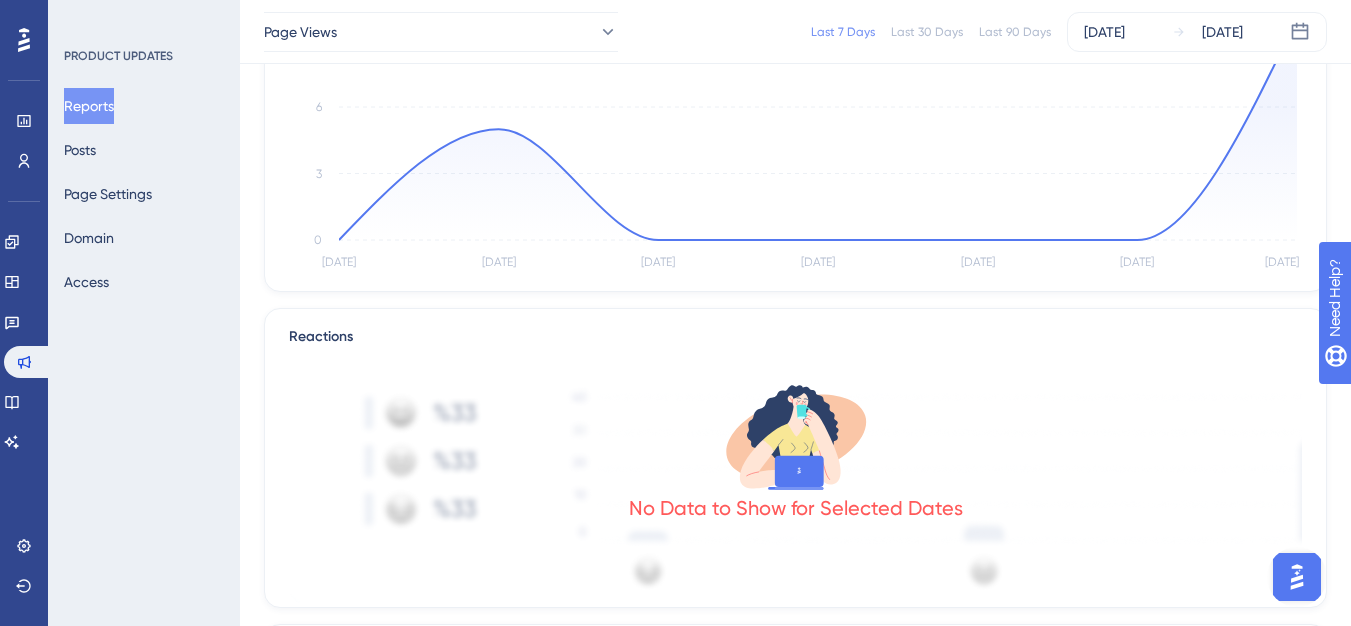 scroll, scrollTop: 600, scrollLeft: 0, axis: vertical 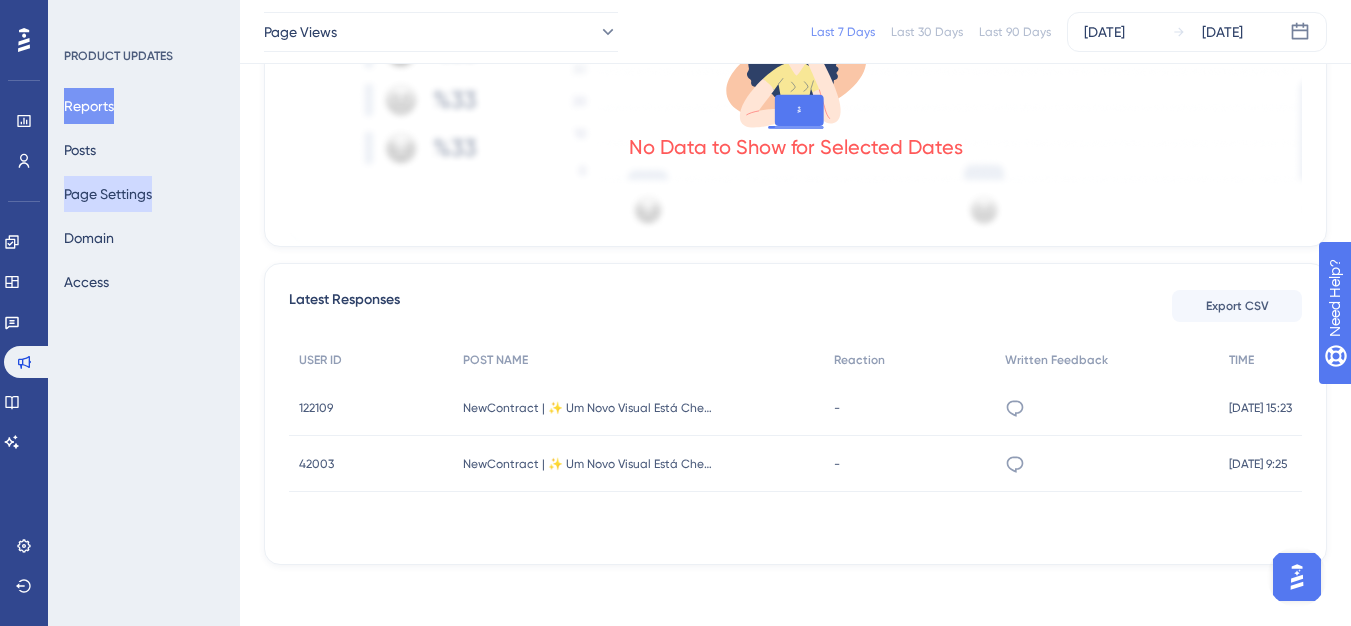 click on "Page Settings" at bounding box center [108, 194] 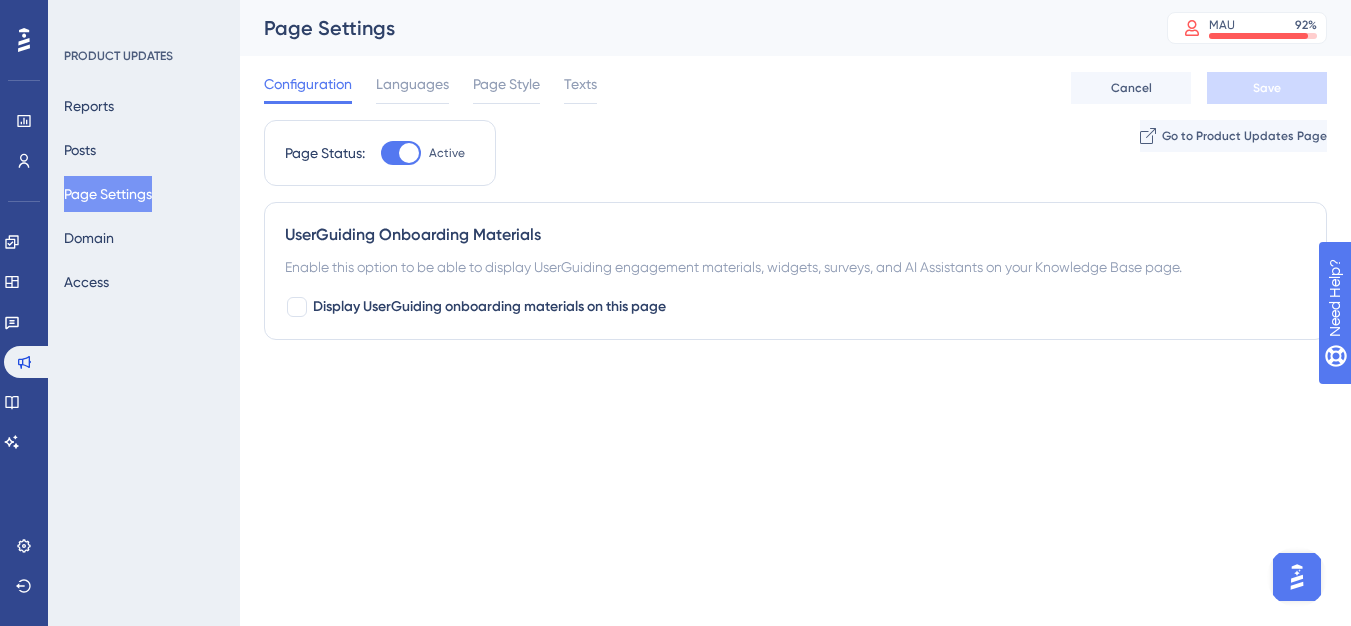 scroll, scrollTop: 0, scrollLeft: 0, axis: both 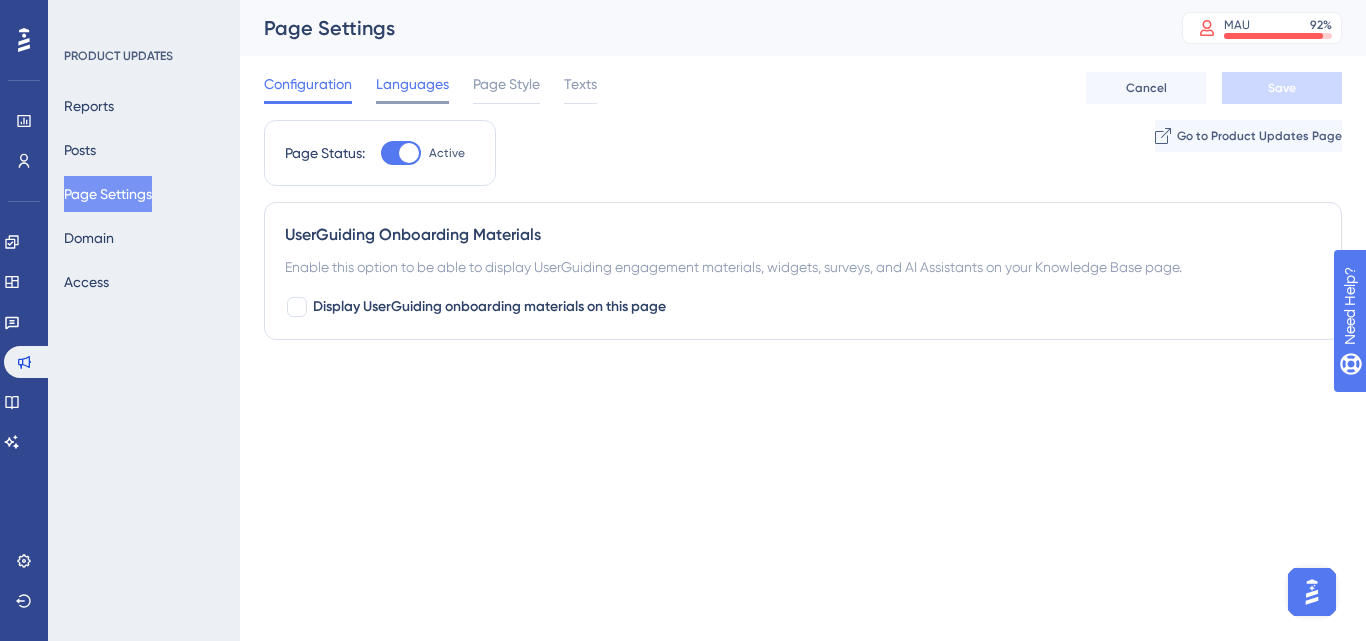 click on "Languages" at bounding box center (412, 88) 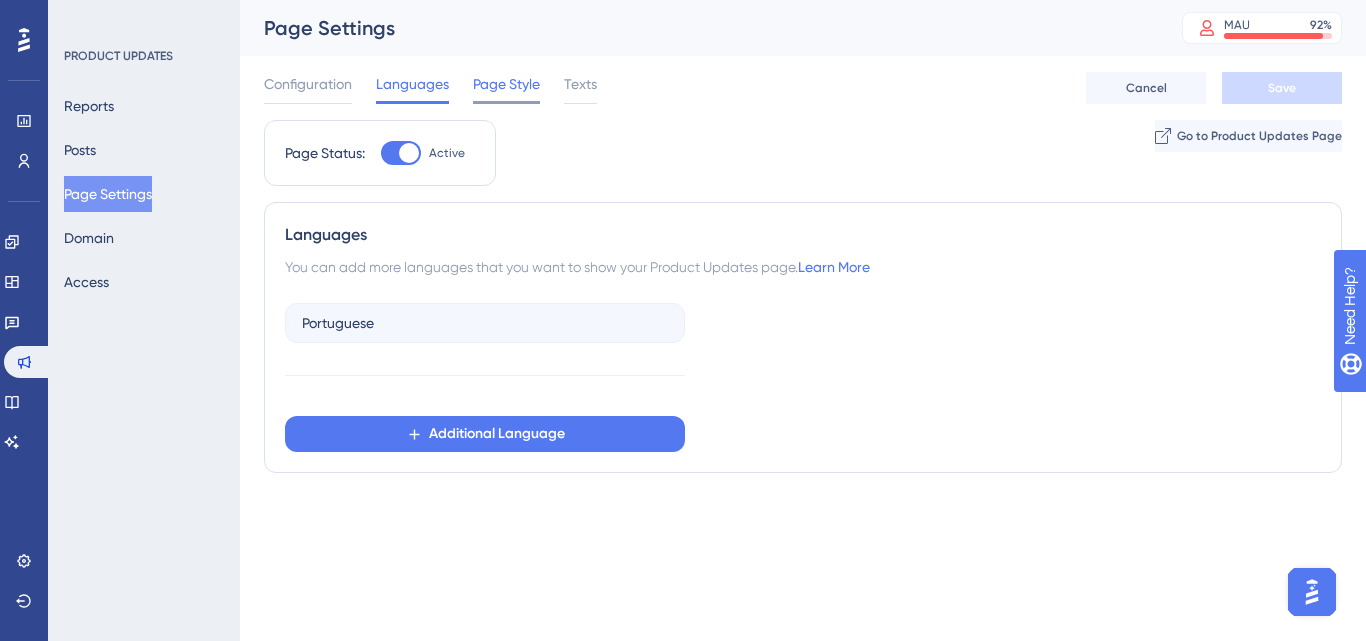 click on "Page Style" at bounding box center [506, 88] 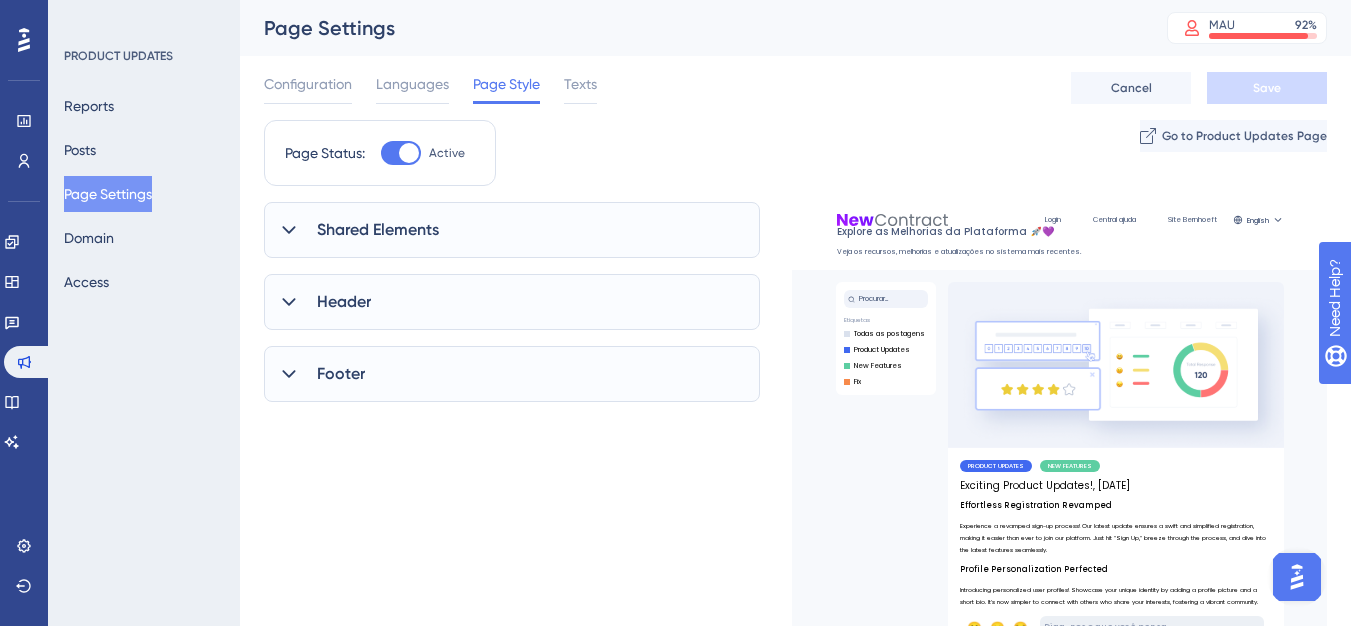 scroll, scrollTop: 0, scrollLeft: 0, axis: both 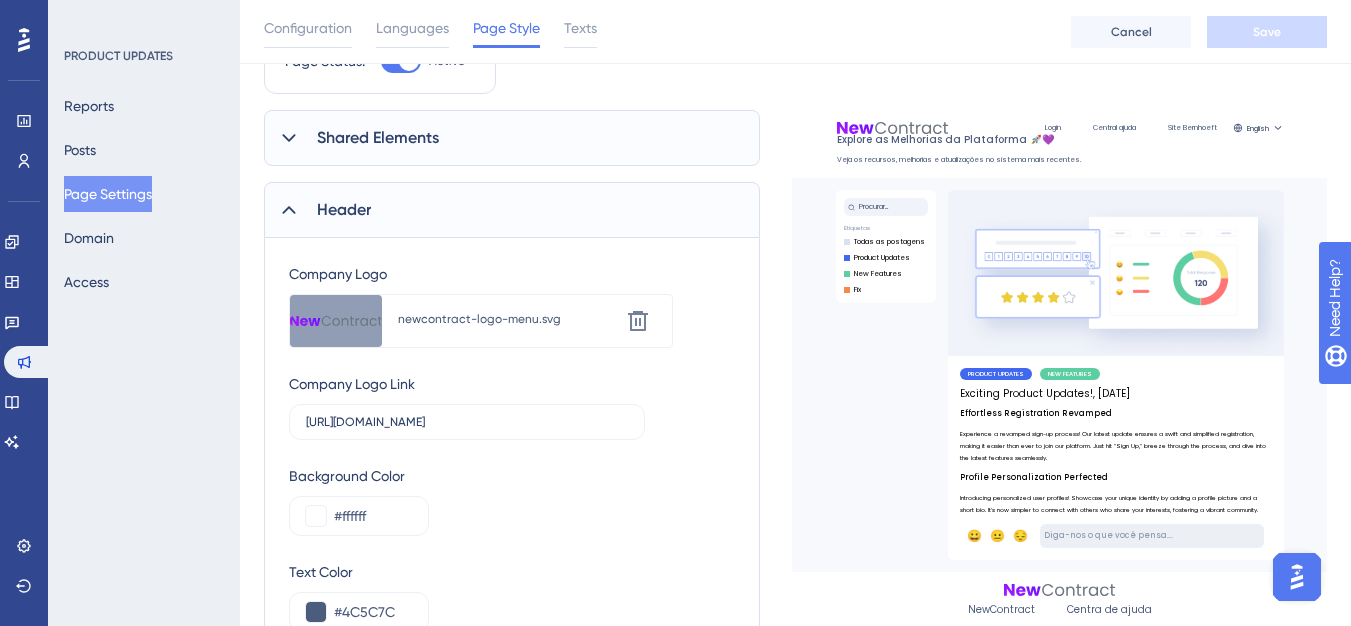 click on "Header" at bounding box center (512, 210) 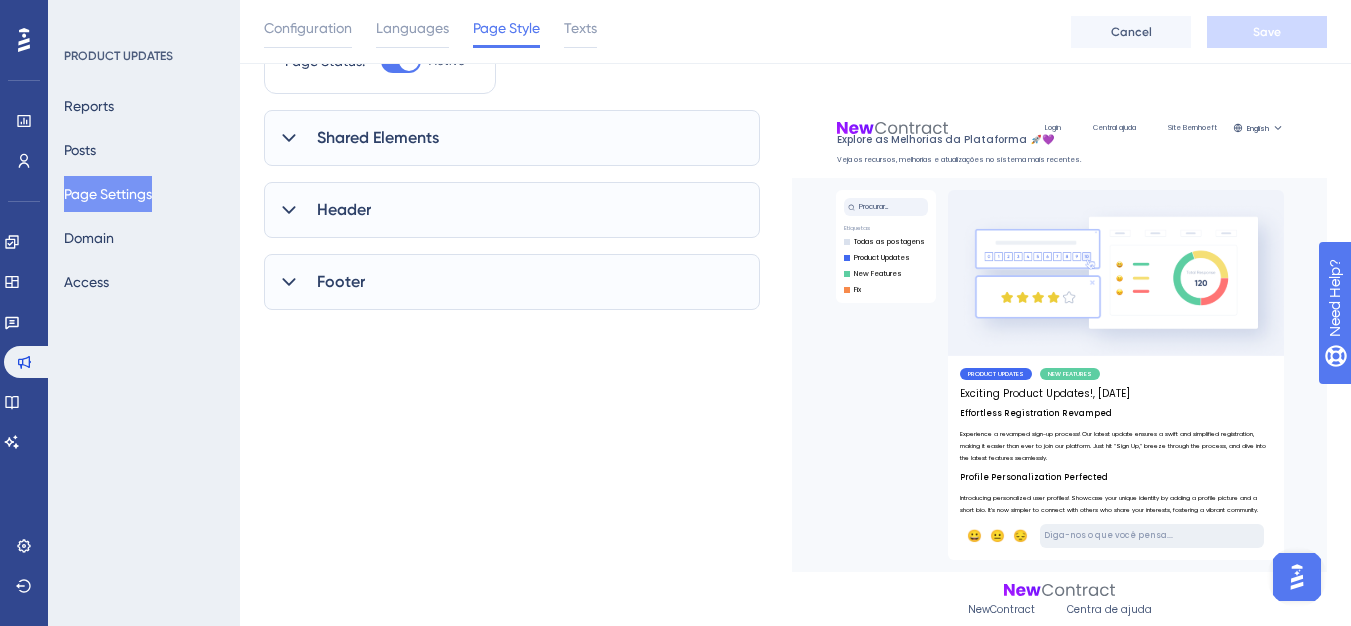 click on "Header" at bounding box center [344, 210] 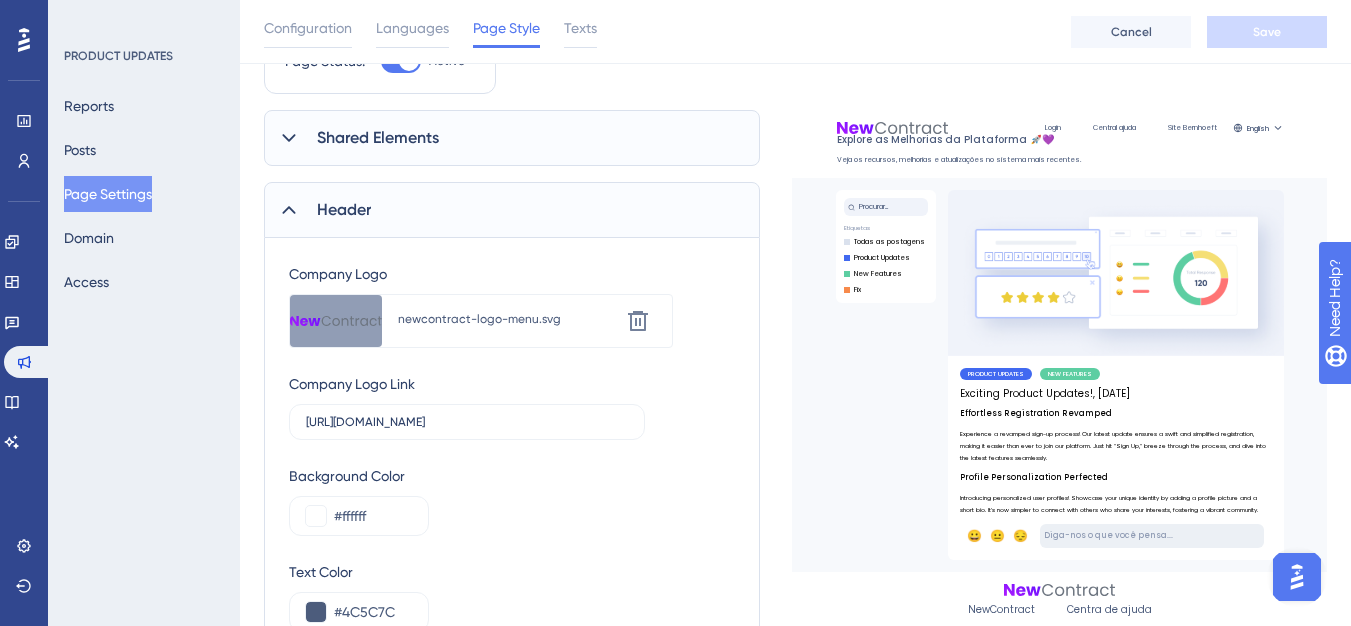 click on "Shared Elements" at bounding box center (378, 138) 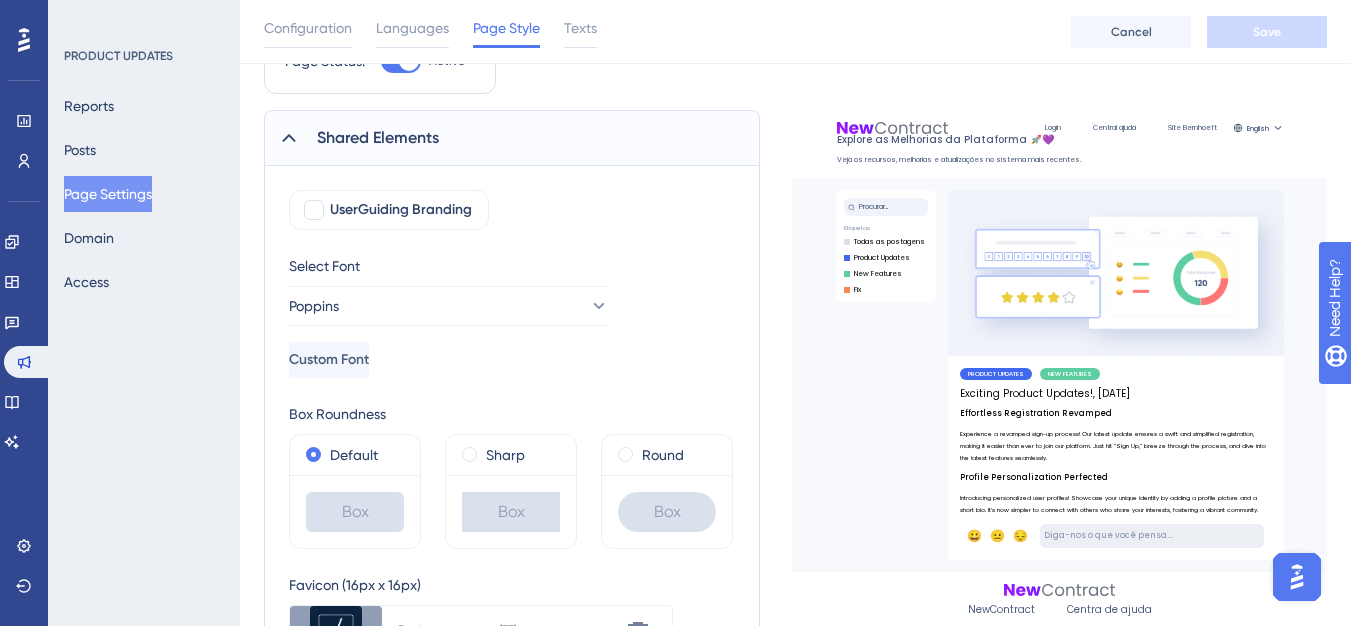 click on "Shared Elements" at bounding box center [378, 138] 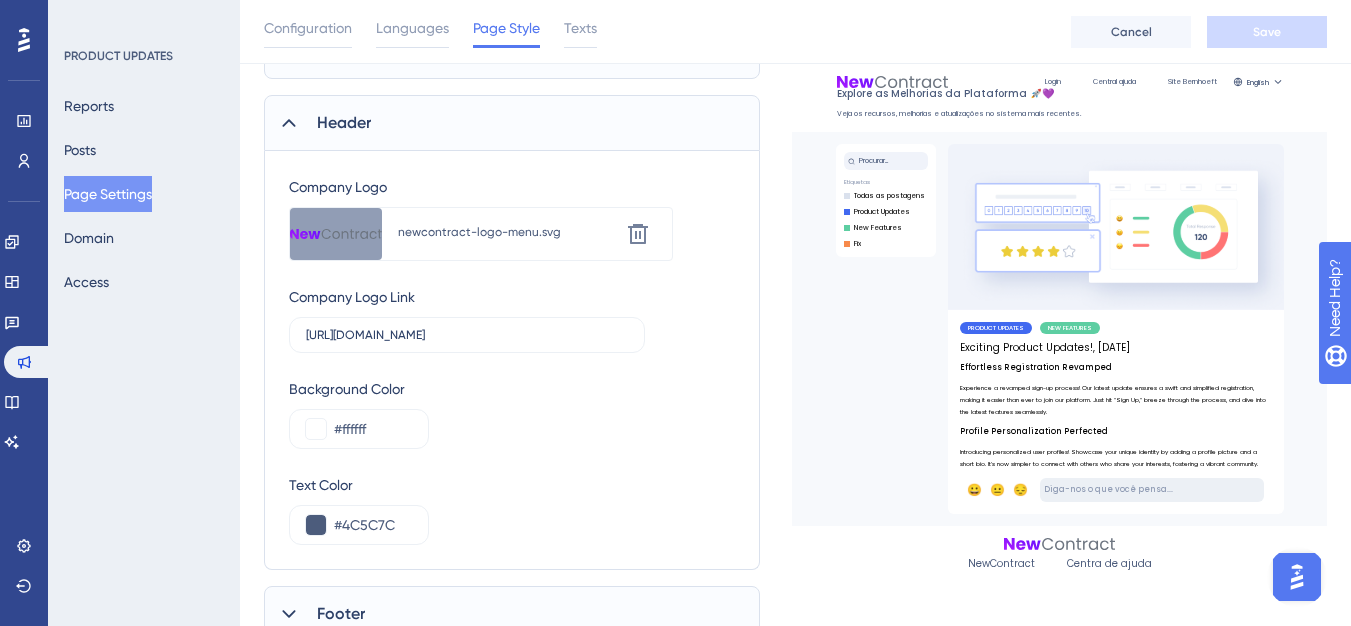 scroll, scrollTop: 300, scrollLeft: 0, axis: vertical 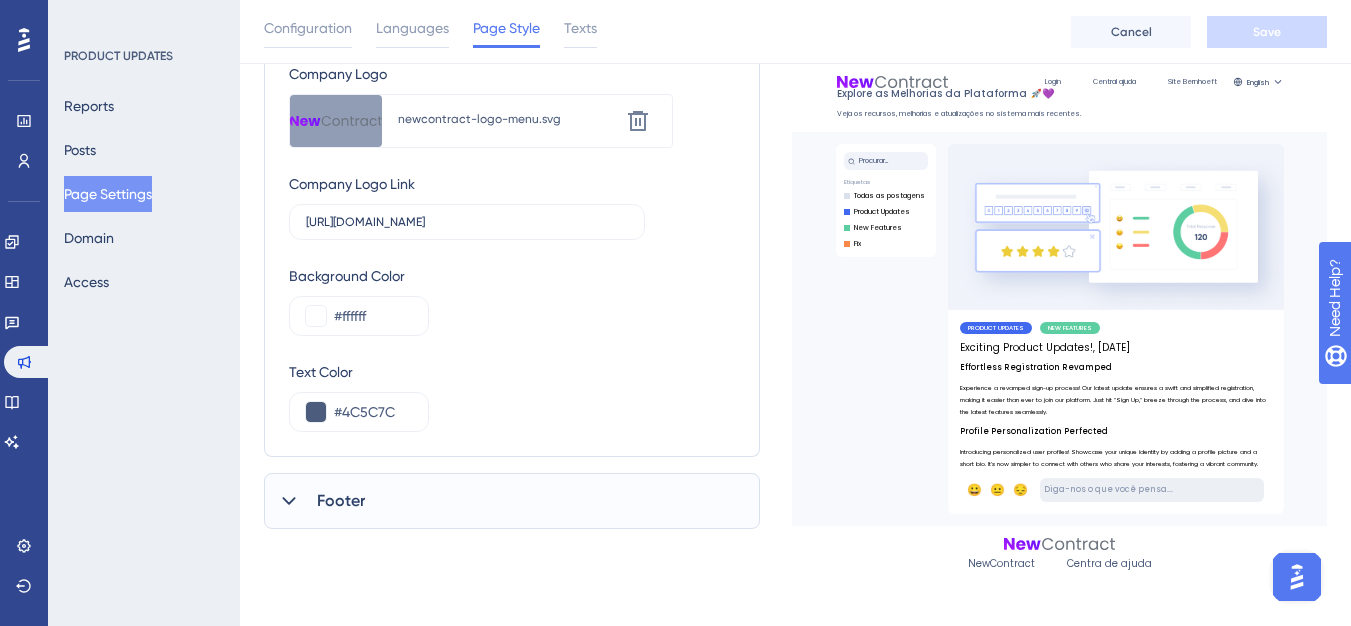 click on "Footer" at bounding box center [512, 501] 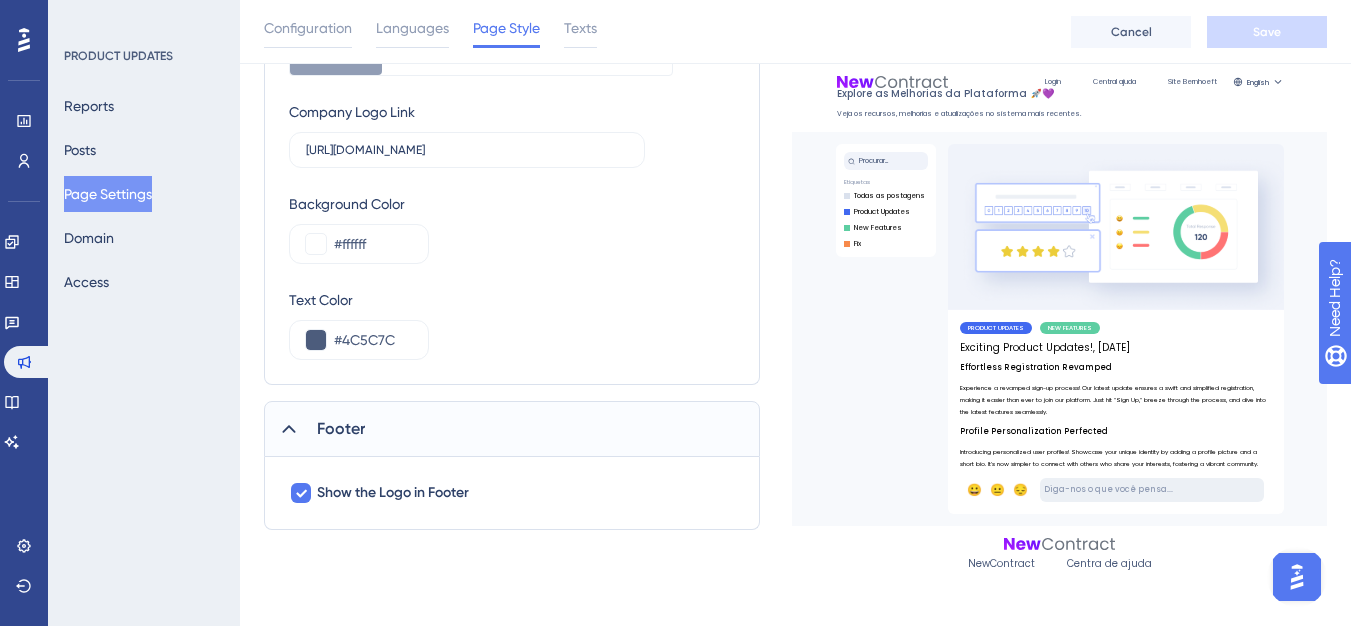 scroll, scrollTop: 0, scrollLeft: 0, axis: both 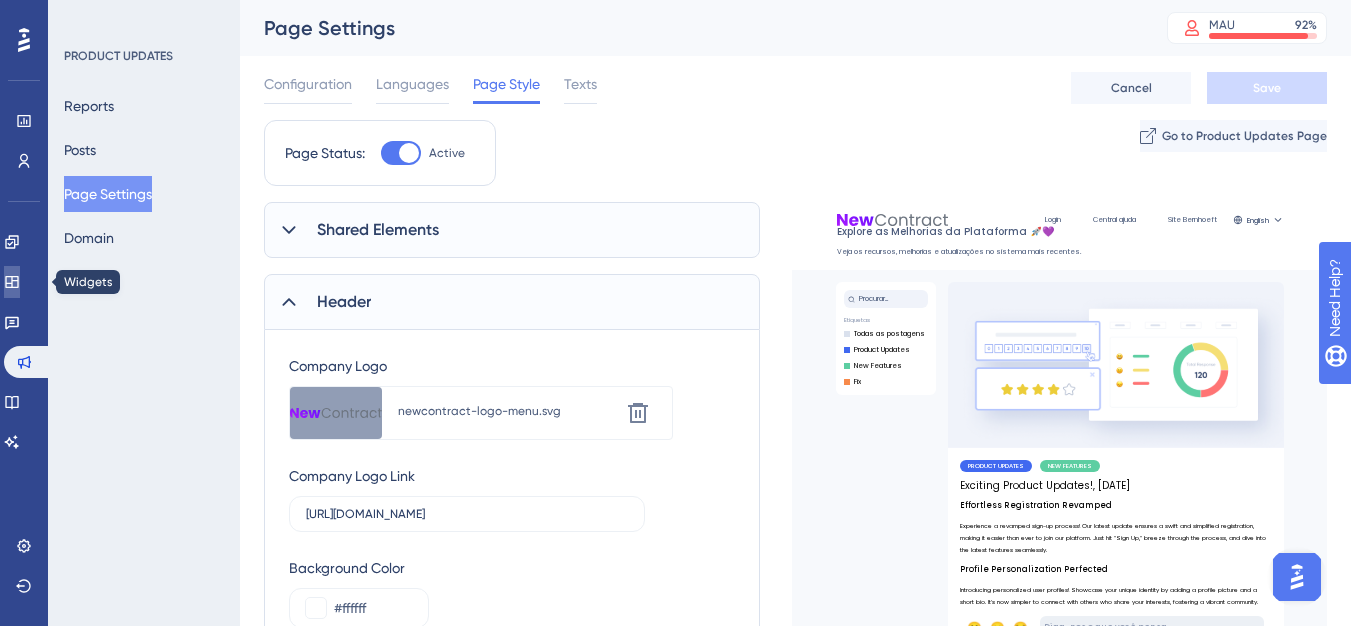 click at bounding box center (12, 282) 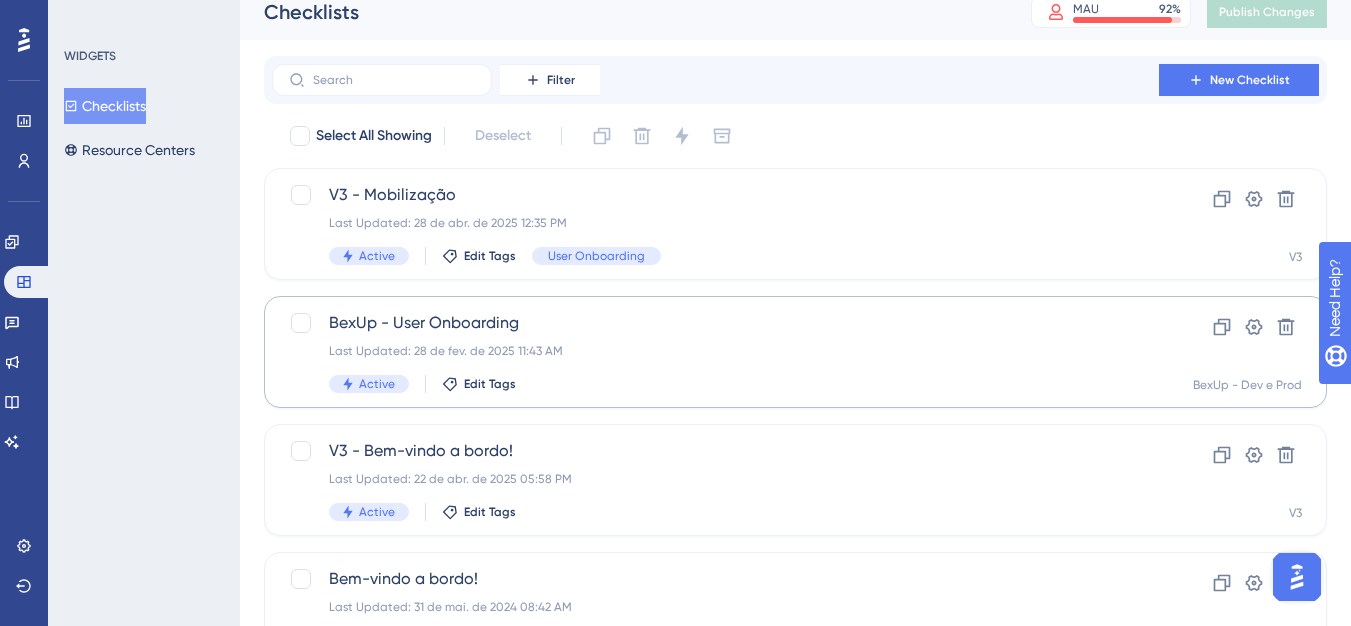 scroll, scrollTop: 0, scrollLeft: 0, axis: both 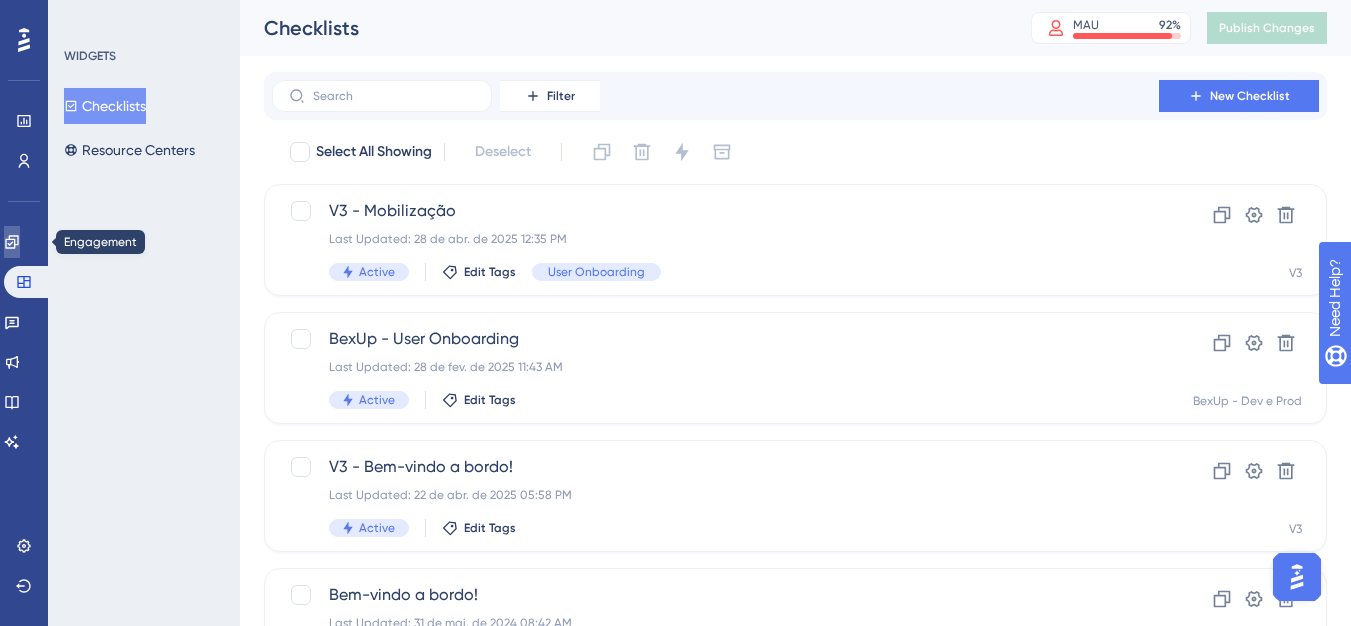 click at bounding box center (12, 242) 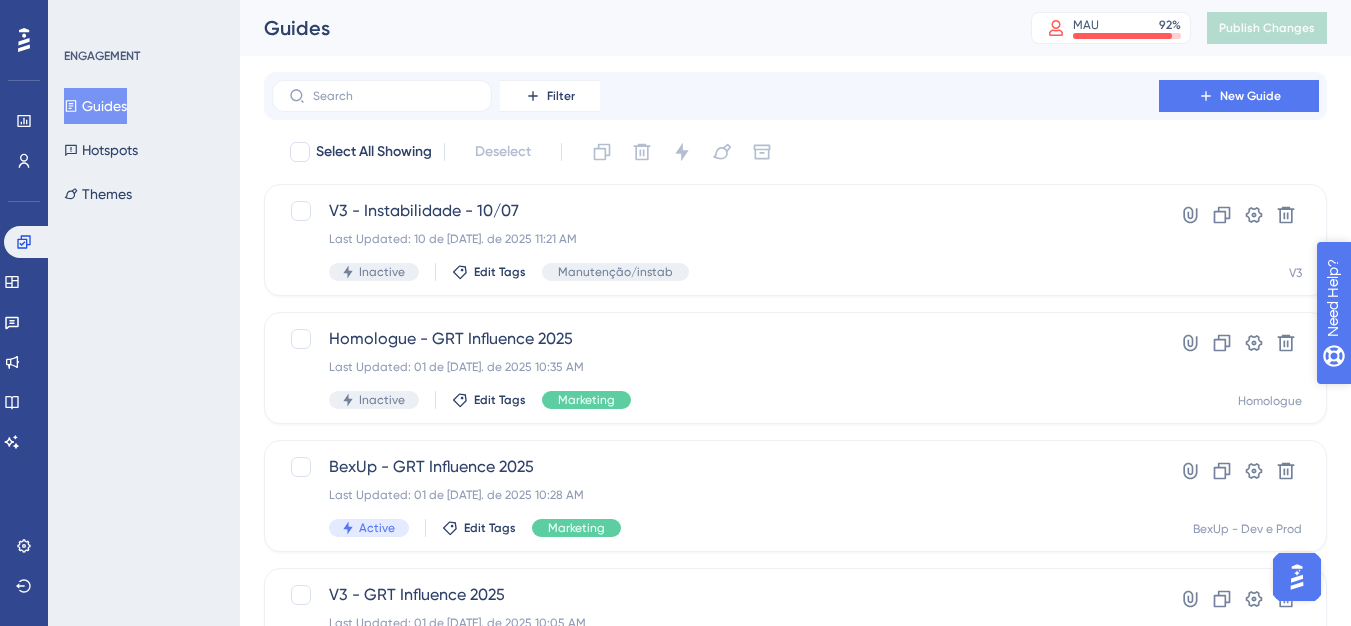 drag, startPoint x: 2644, startPoint y: 708, endPoint x: 1383, endPoint y: 402, distance: 1297.5967 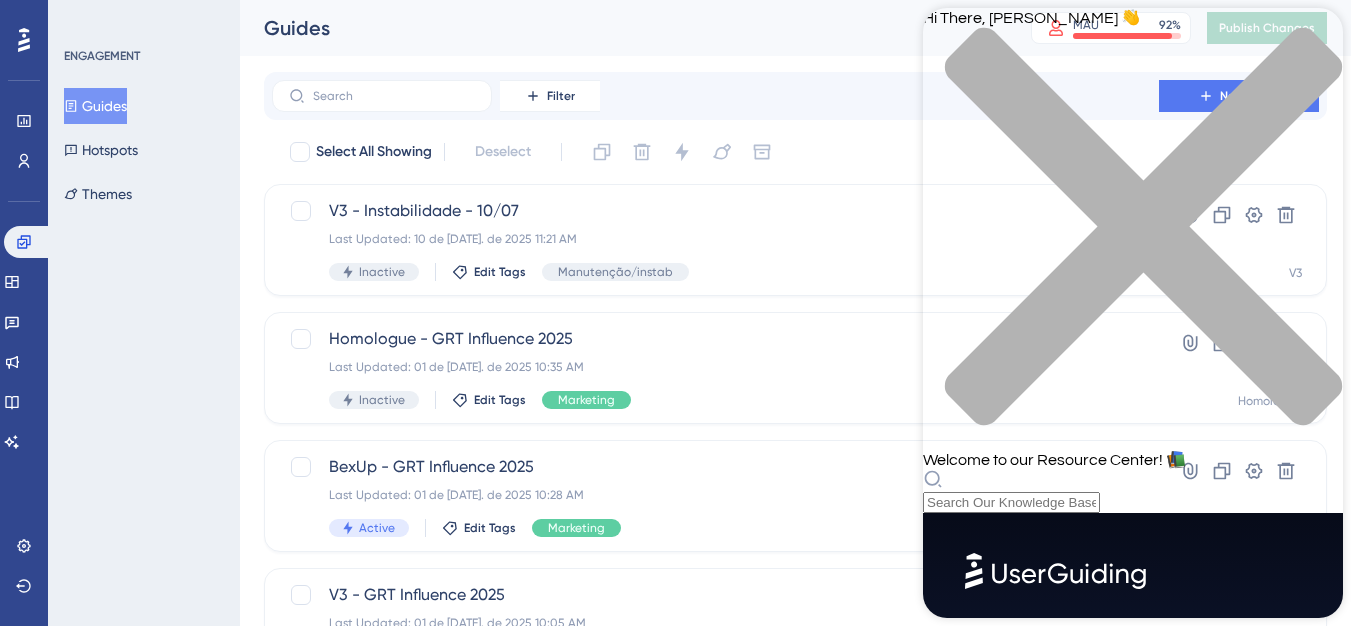 scroll, scrollTop: 850, scrollLeft: 0, axis: vertical 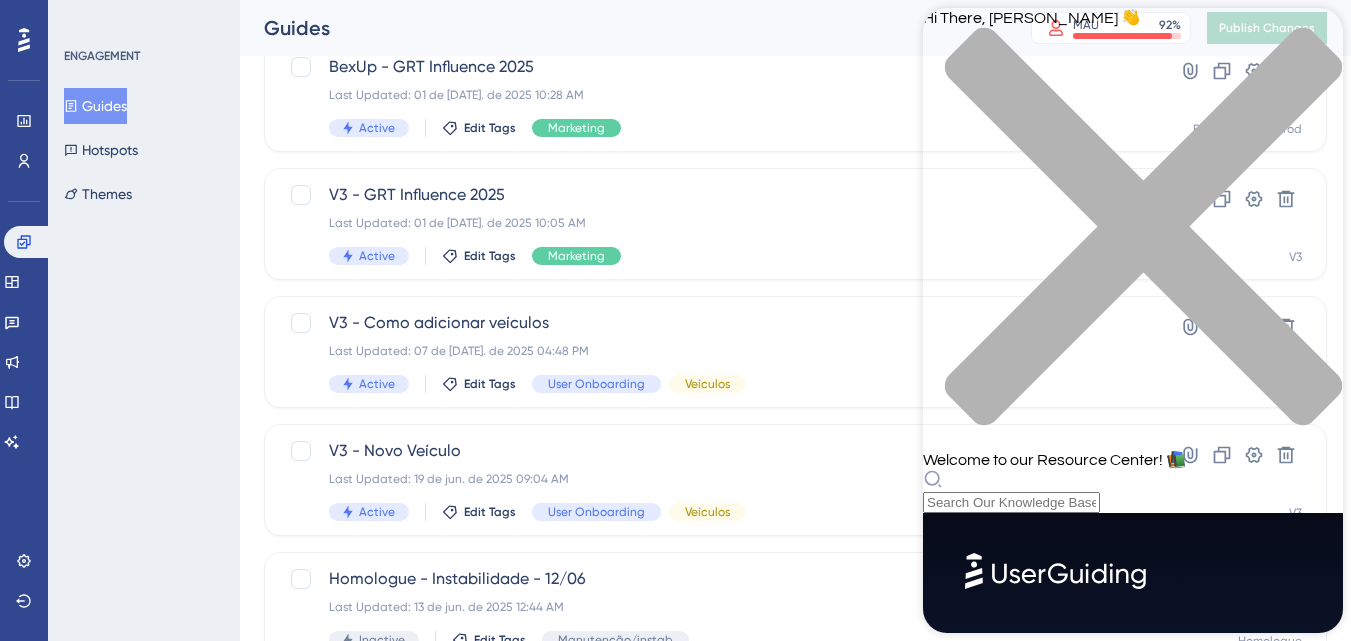 click on "📋   Best In-App Survey Use Cases See how Surveys can work wonders for your product. USE CASES" at bounding box center (1133, 1254) 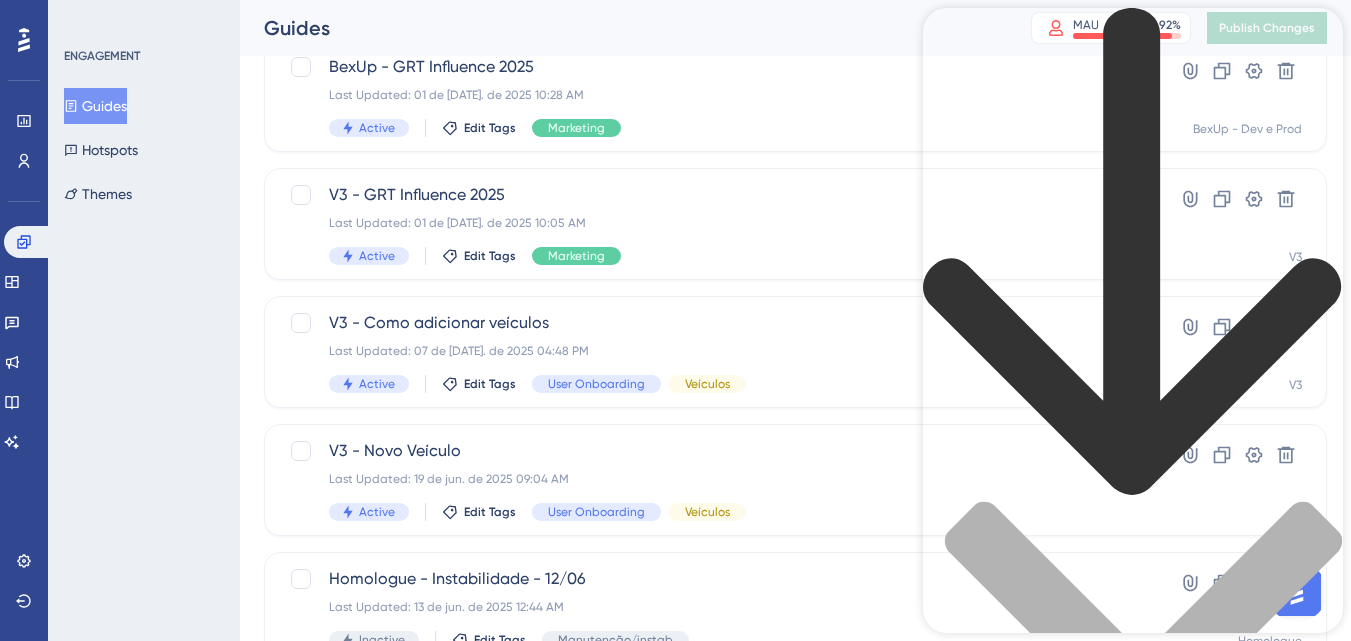 scroll, scrollTop: 0, scrollLeft: 0, axis: both 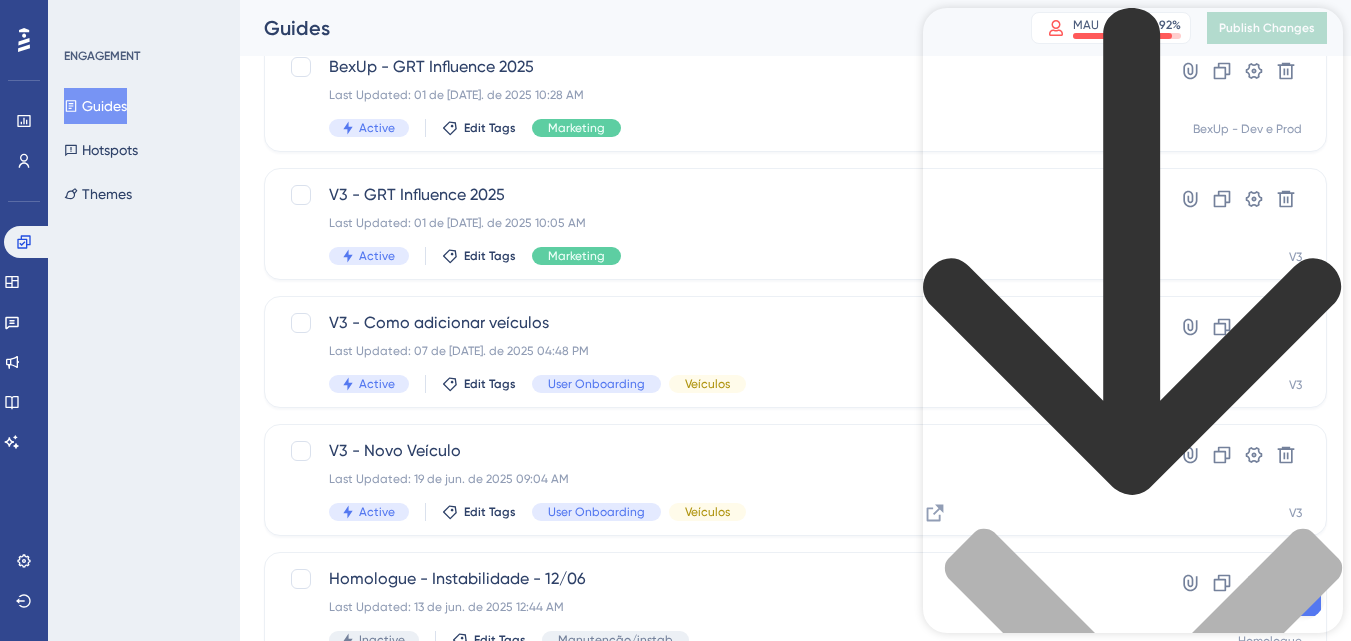 click at bounding box center (1133, 739) 